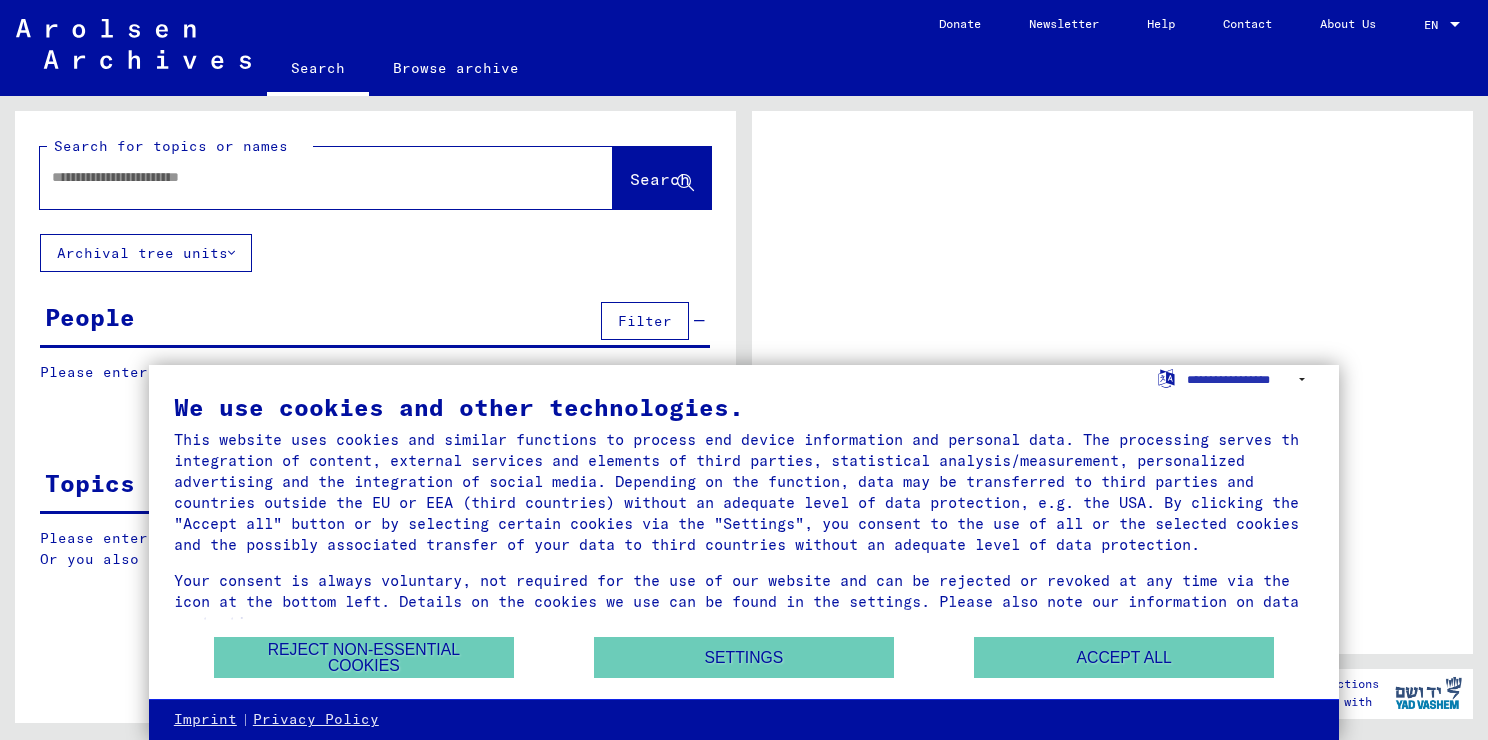 scroll, scrollTop: 0, scrollLeft: 0, axis: both 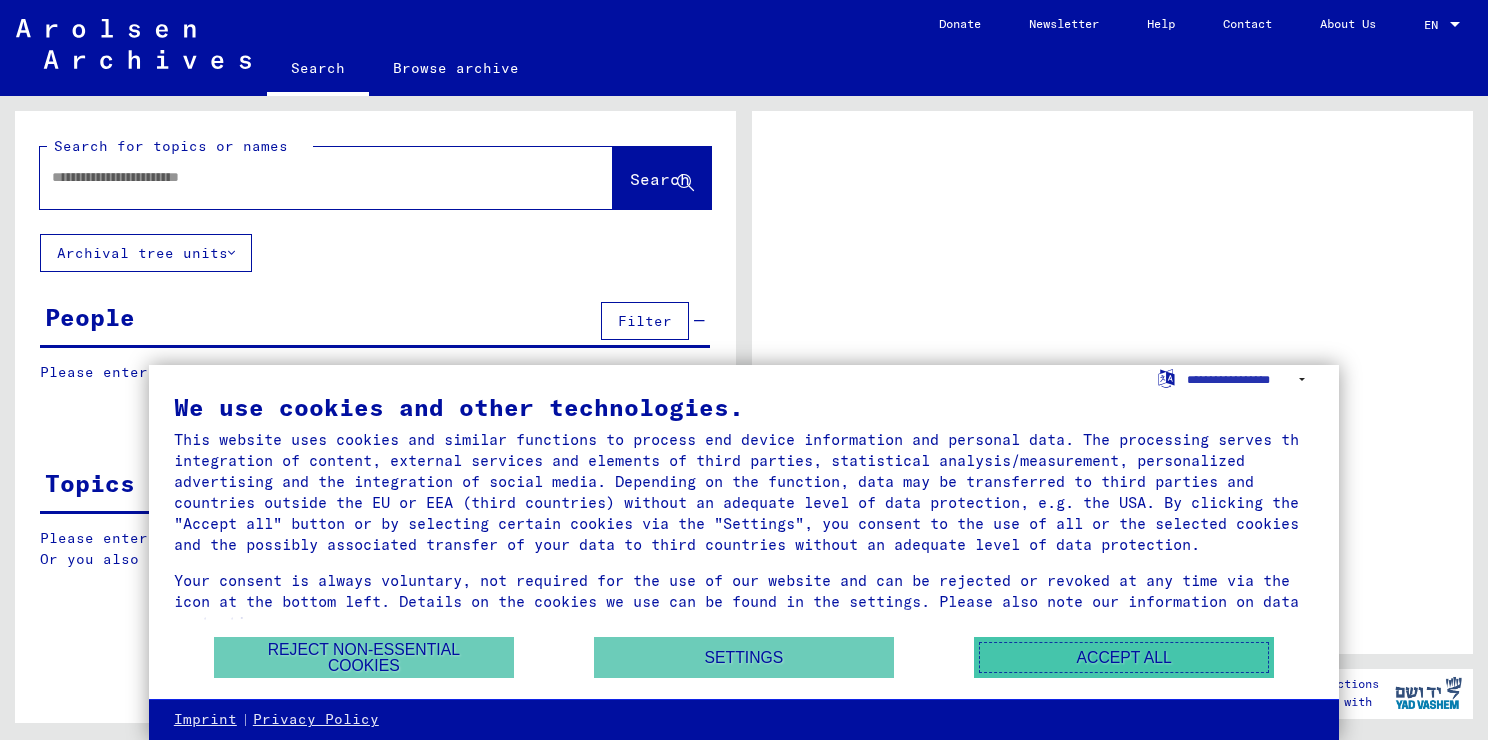 click on "Accept all" at bounding box center [1124, 657] 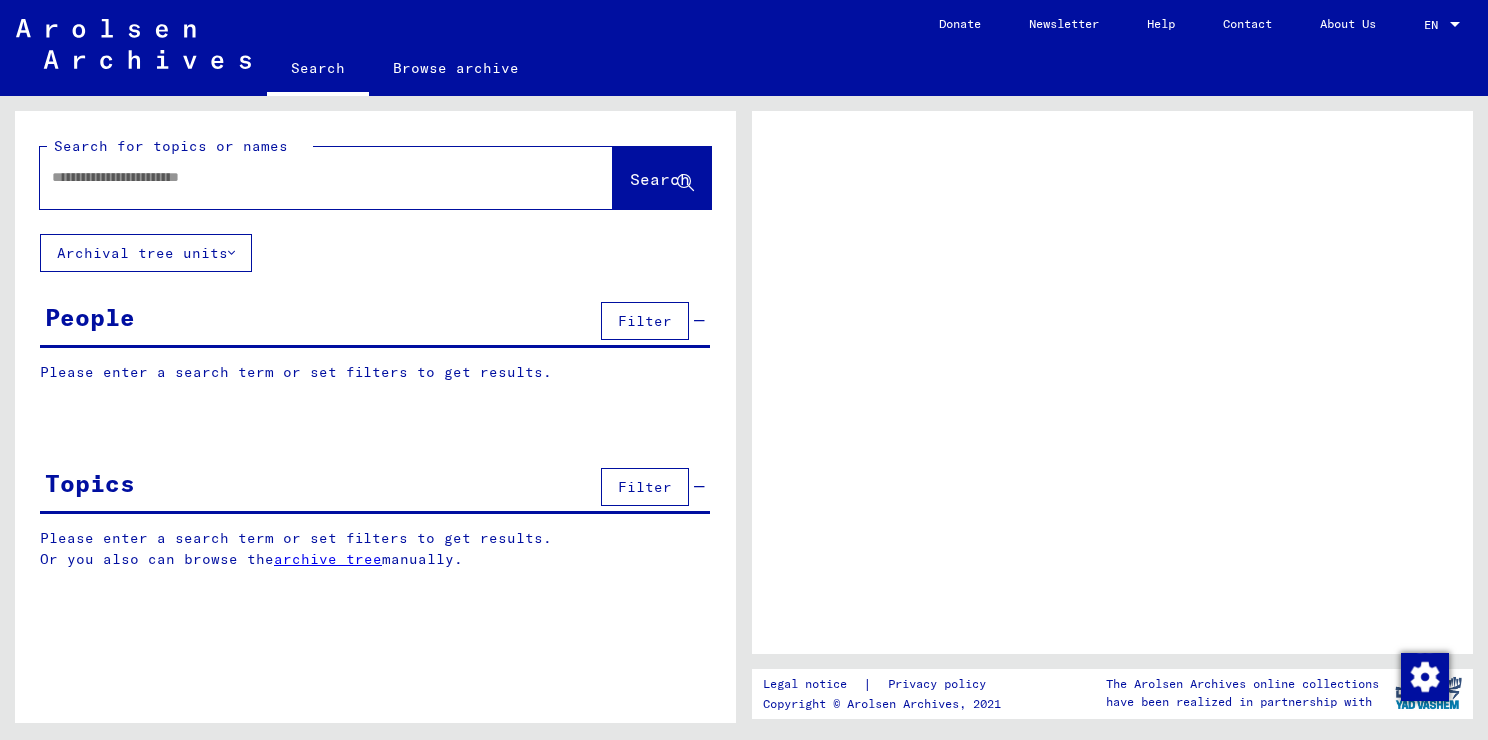 click 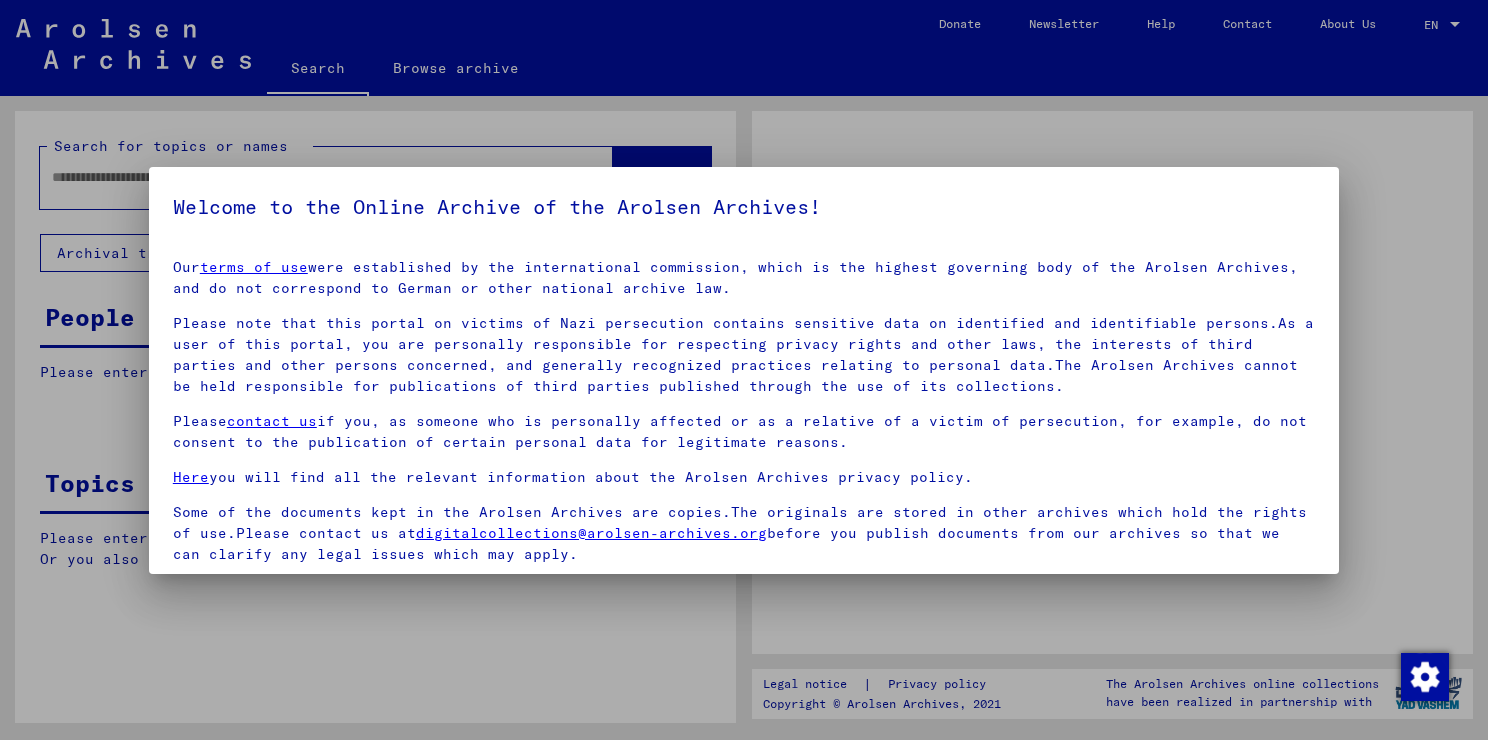 click at bounding box center (744, 370) 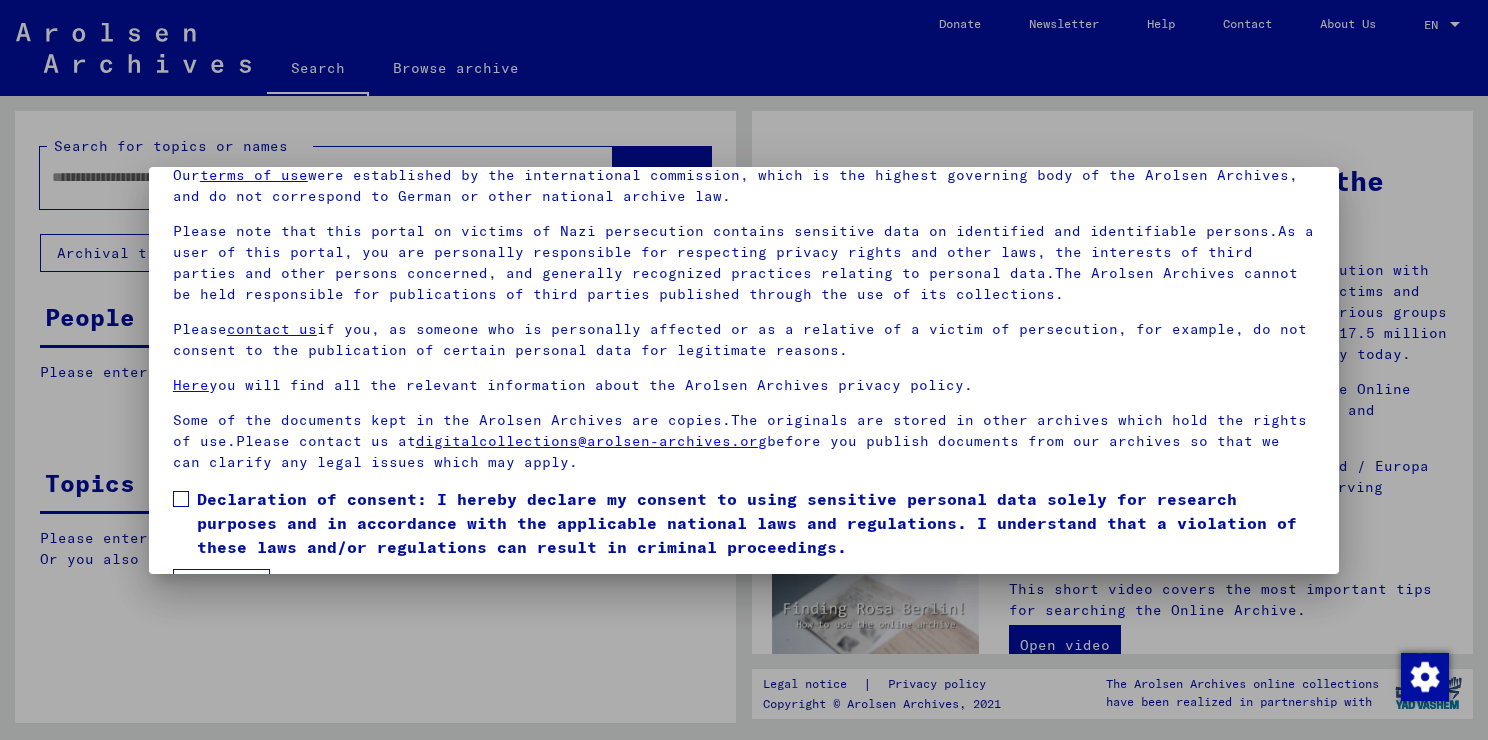scroll, scrollTop: 148, scrollLeft: 0, axis: vertical 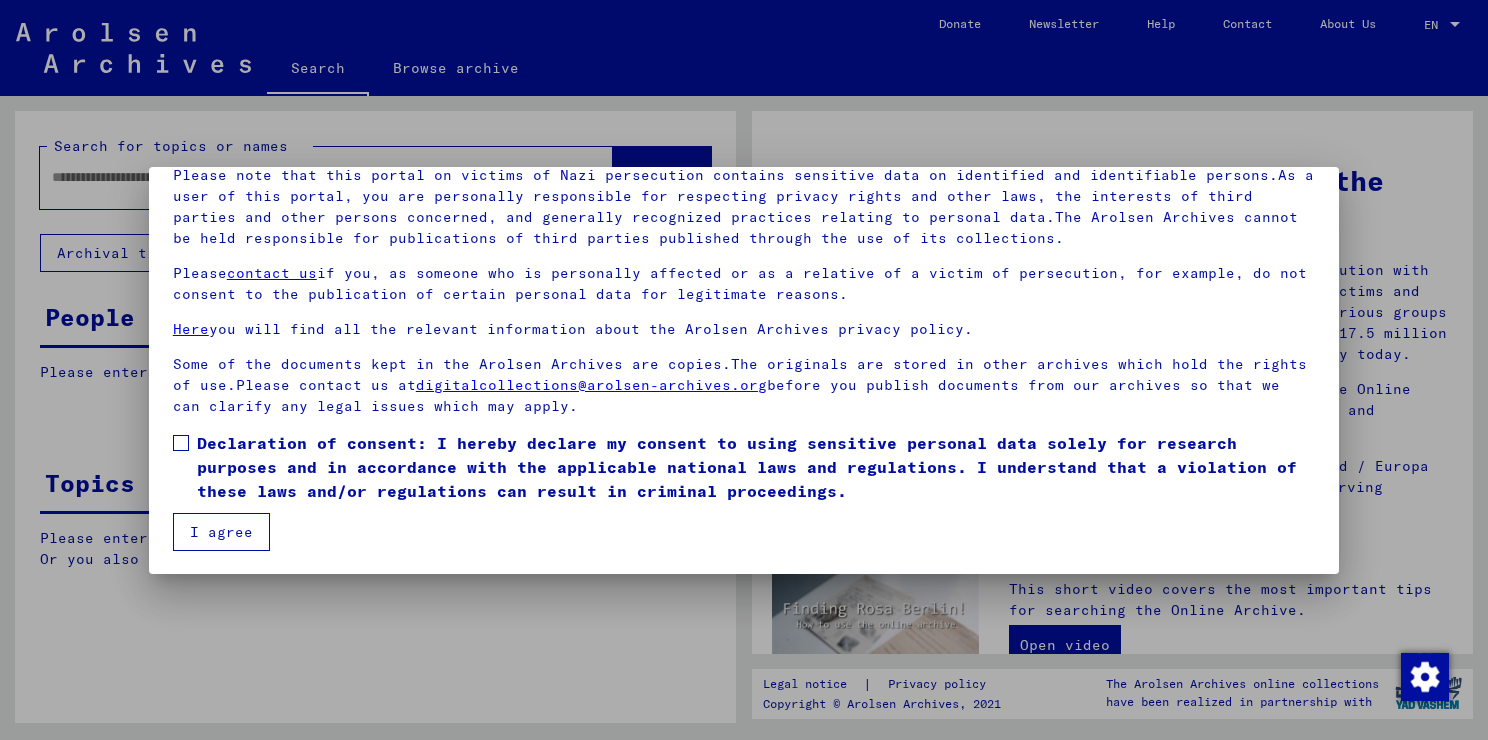 click on "Declaration of consent: I hereby declare my consent to using sensitive personal data solely for research purposes and in accordance with the applicable national laws and regulations. I understand that a violation of these laws and/or regulations can result in criminal proceedings." at bounding box center [744, 467] 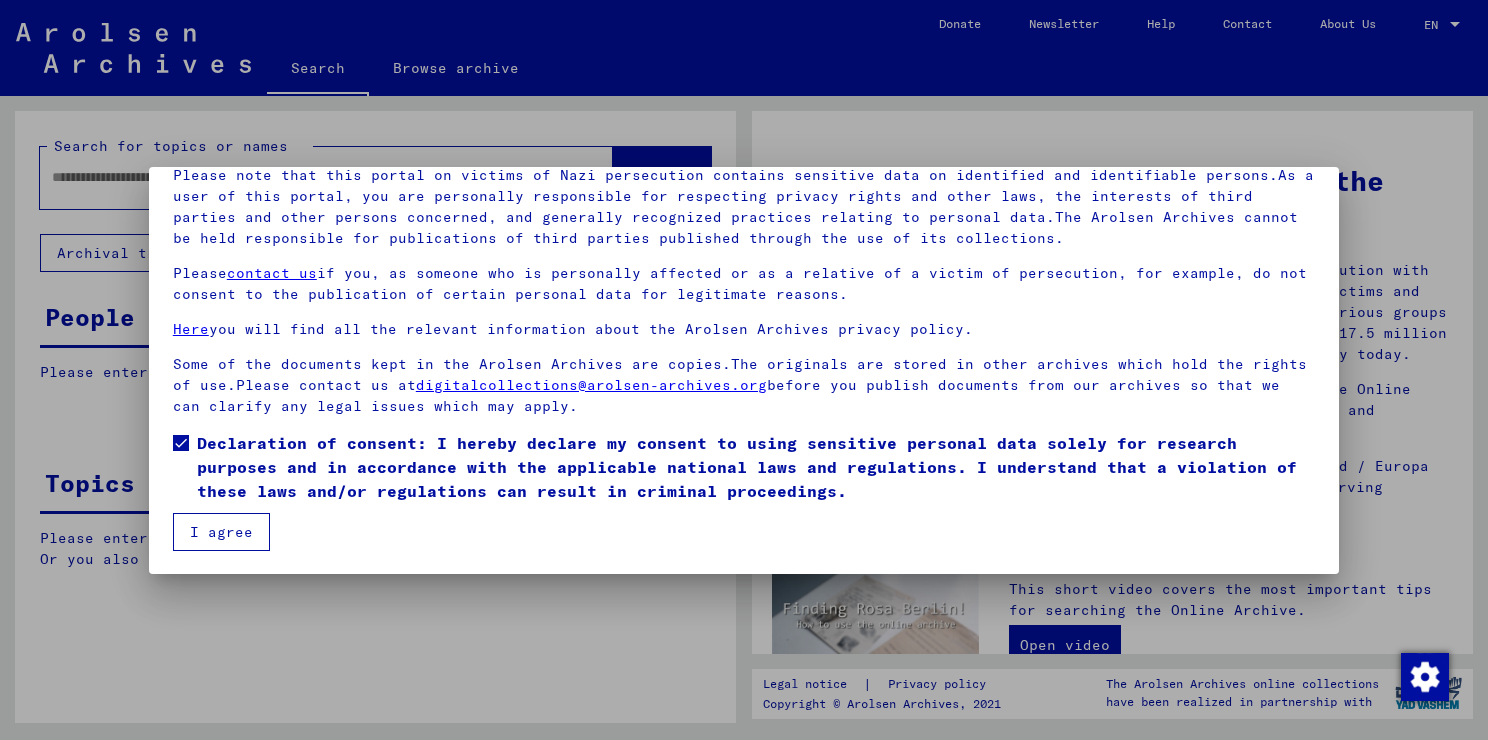 click on "I agree" at bounding box center [221, 532] 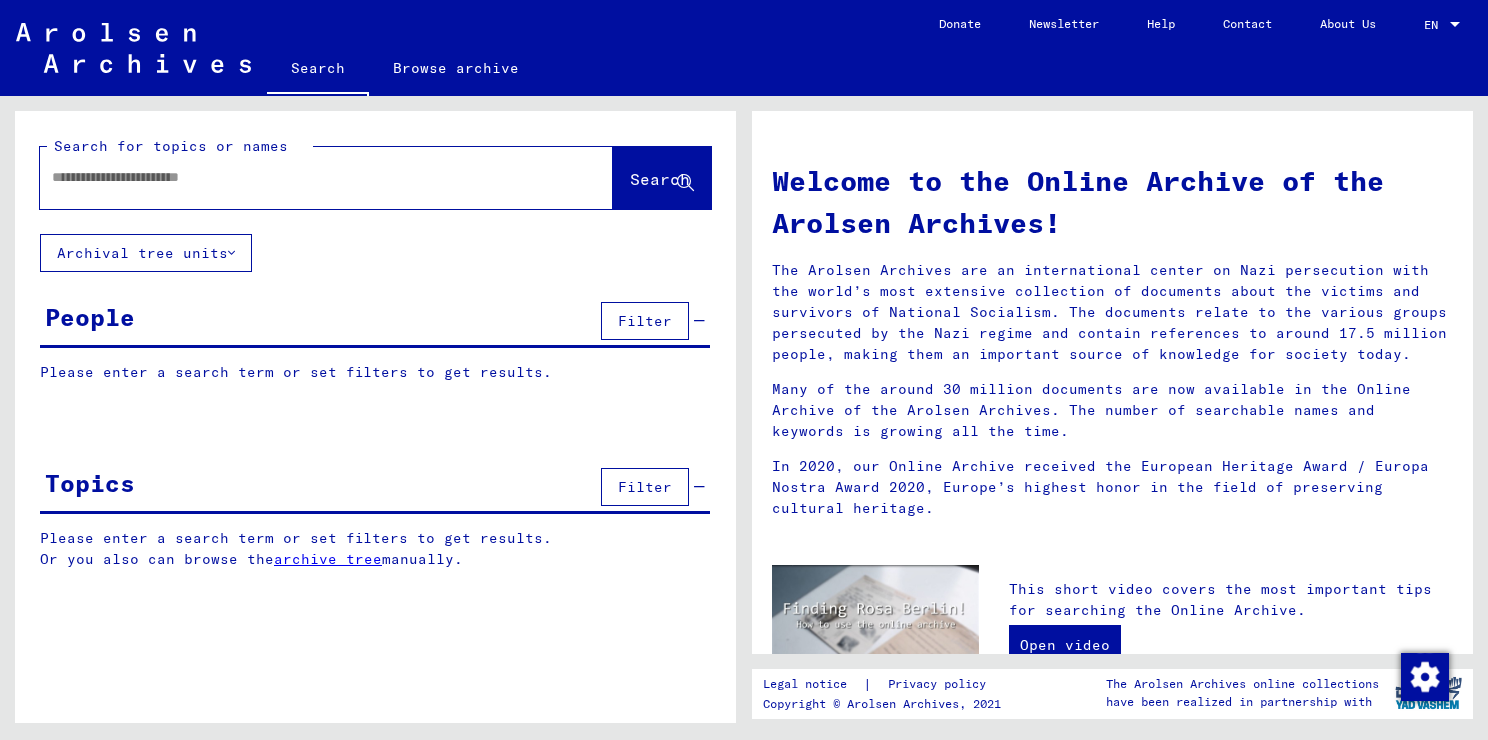 click on "I agree" at bounding box center (221, 532) 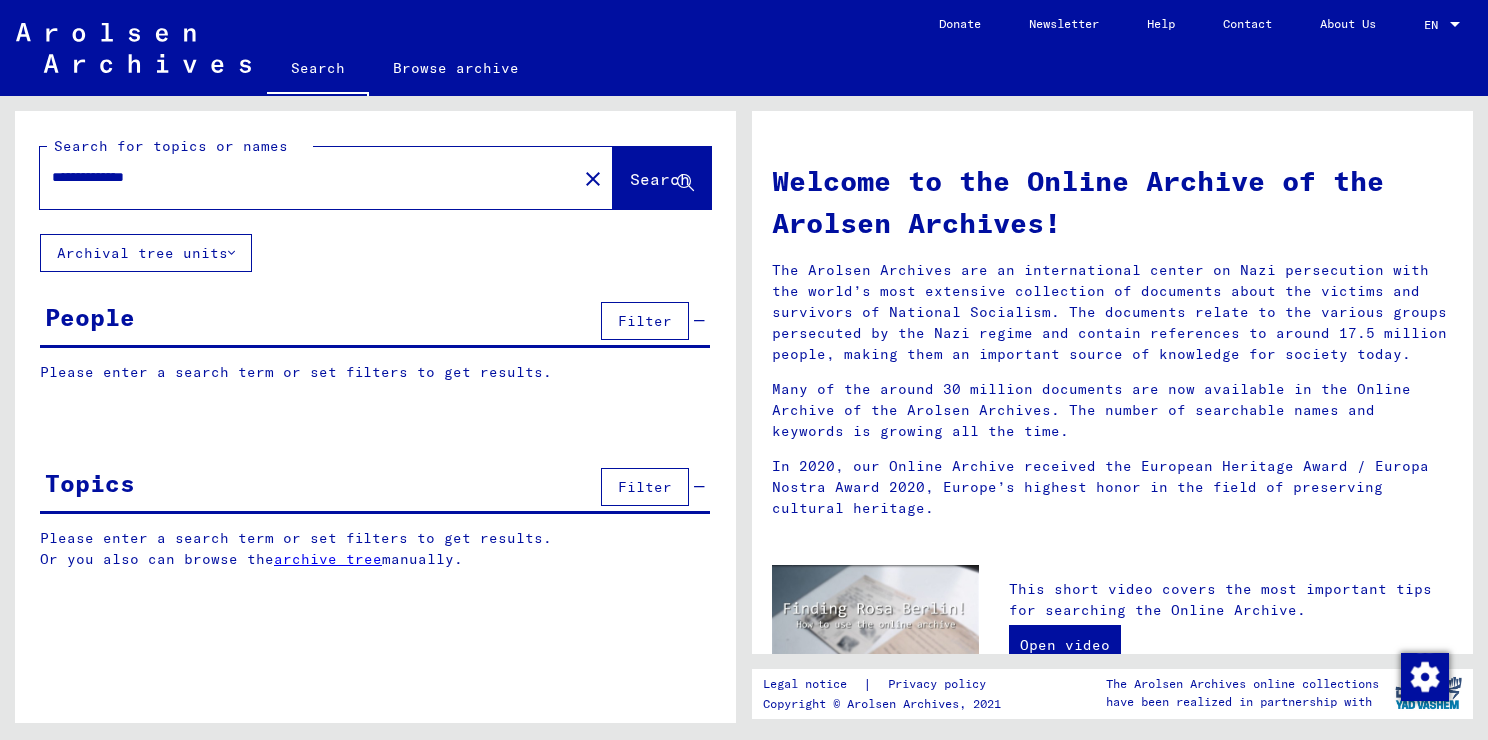 type on "**********" 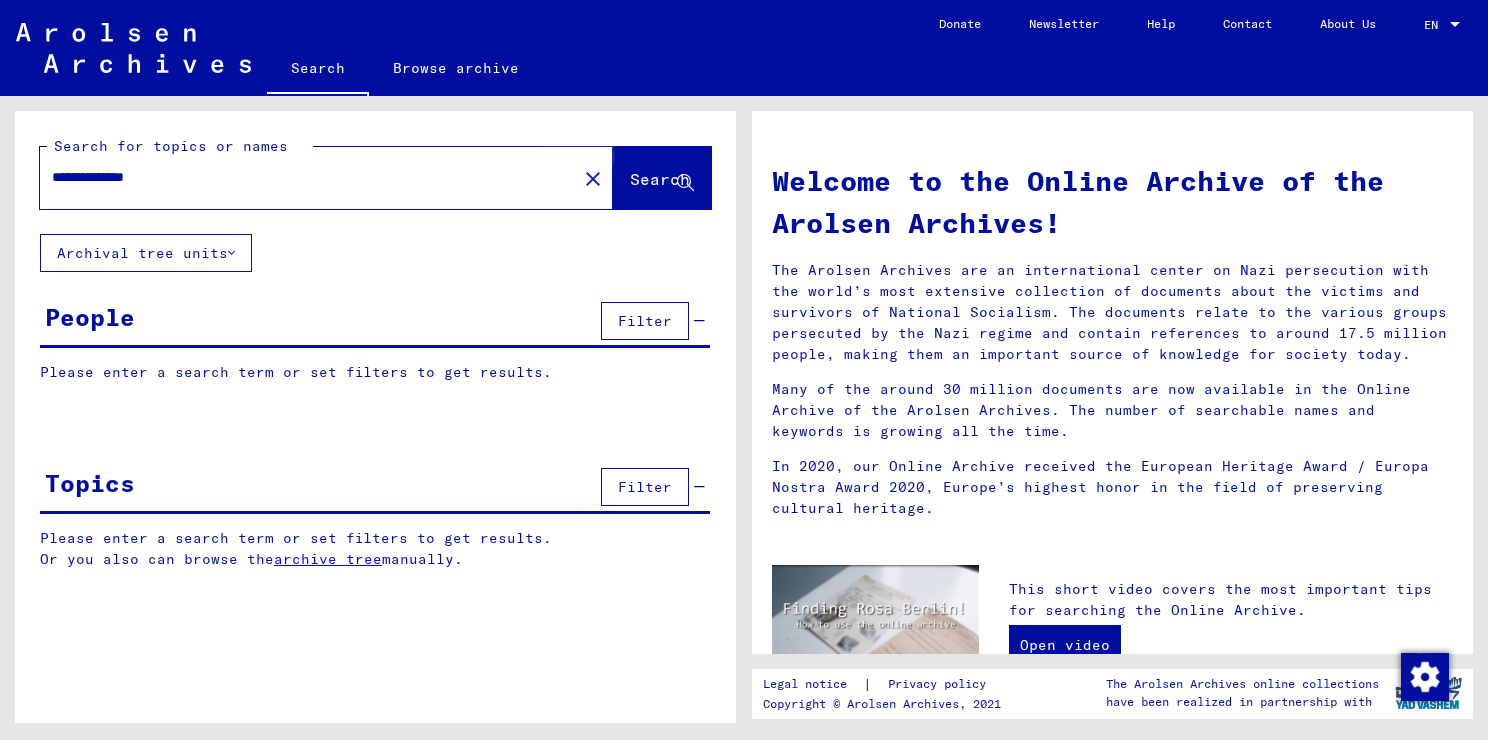 click on "Search" 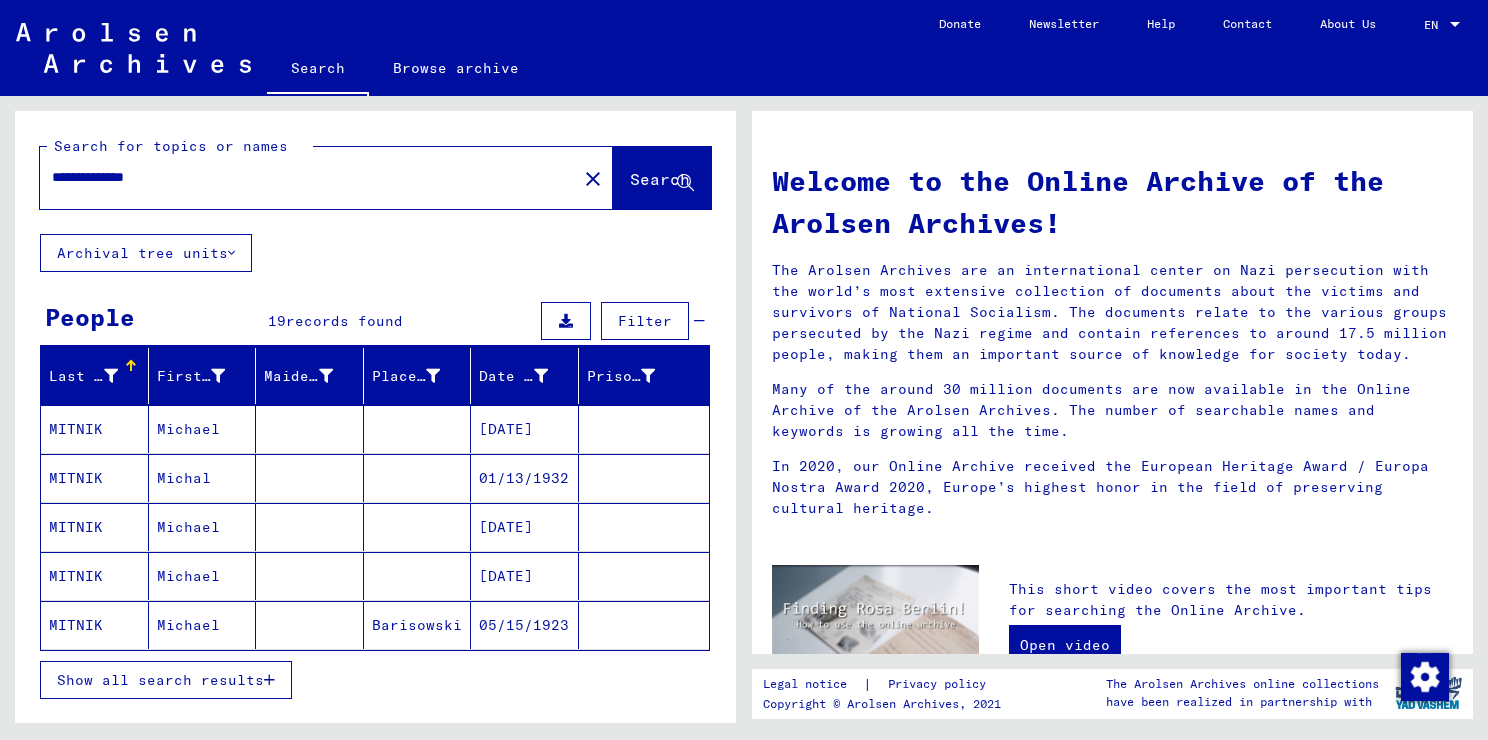 click on "Michael" 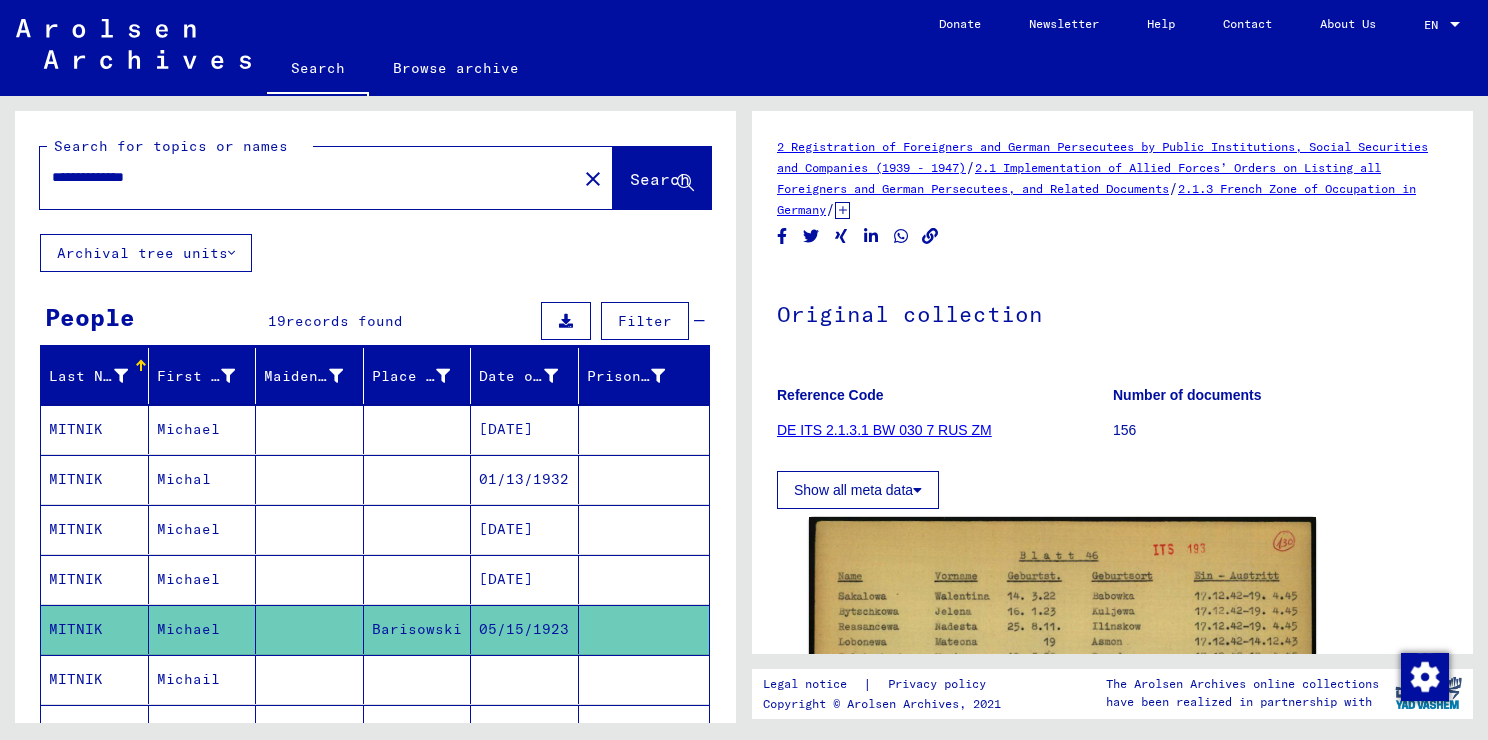 scroll, scrollTop: 200, scrollLeft: 0, axis: vertical 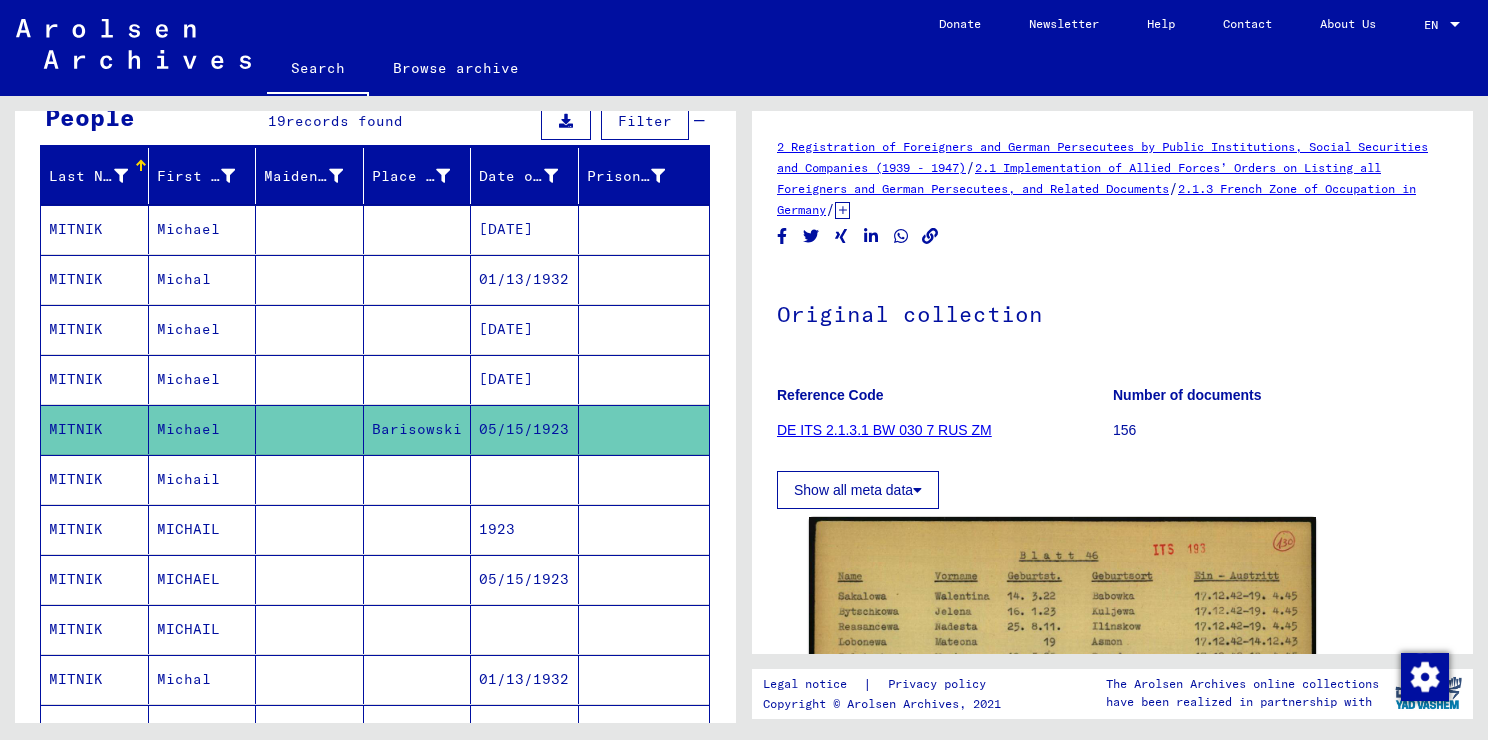 click on "Show all meta data" 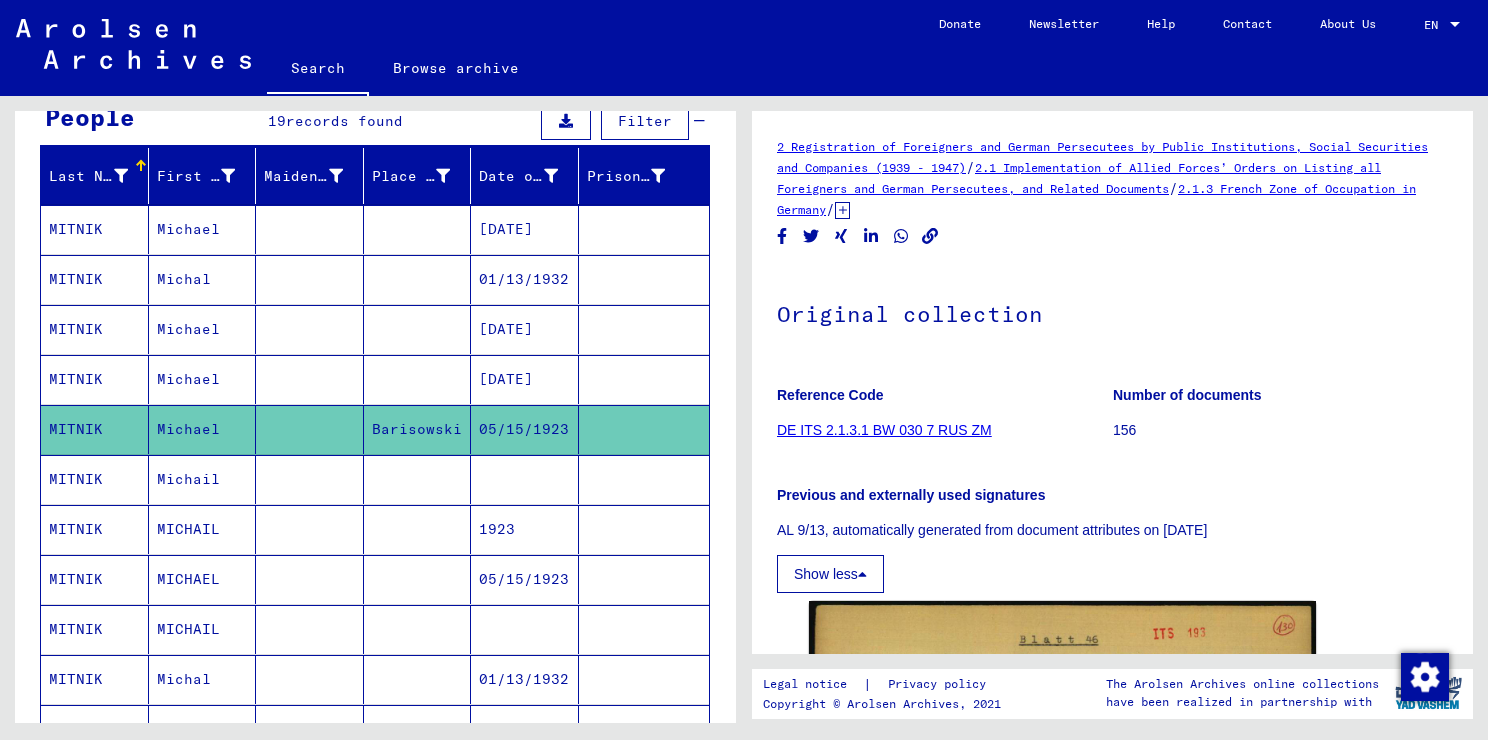 drag, startPoint x: 1268, startPoint y: 536, endPoint x: 764, endPoint y: 376, distance: 528.7873 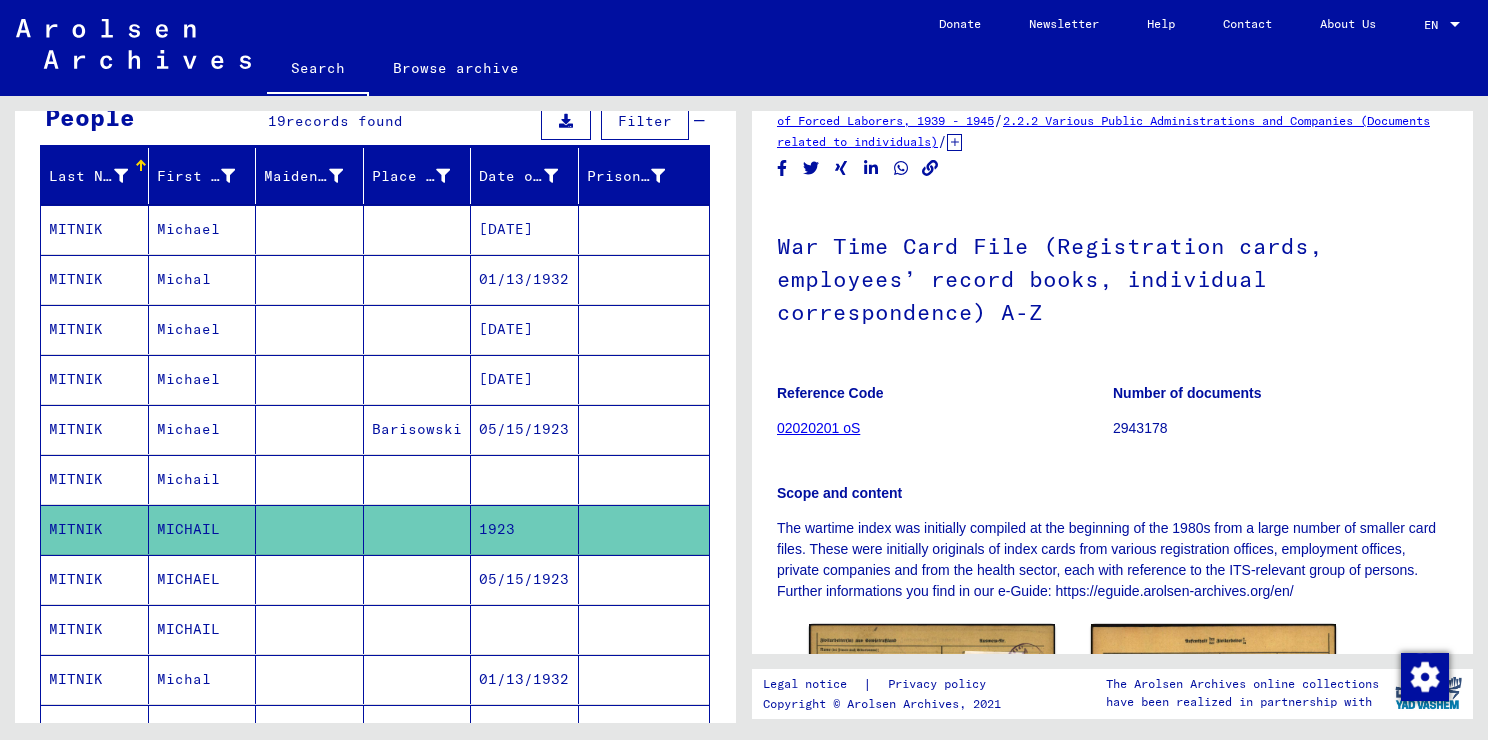 scroll, scrollTop: 298, scrollLeft: 0, axis: vertical 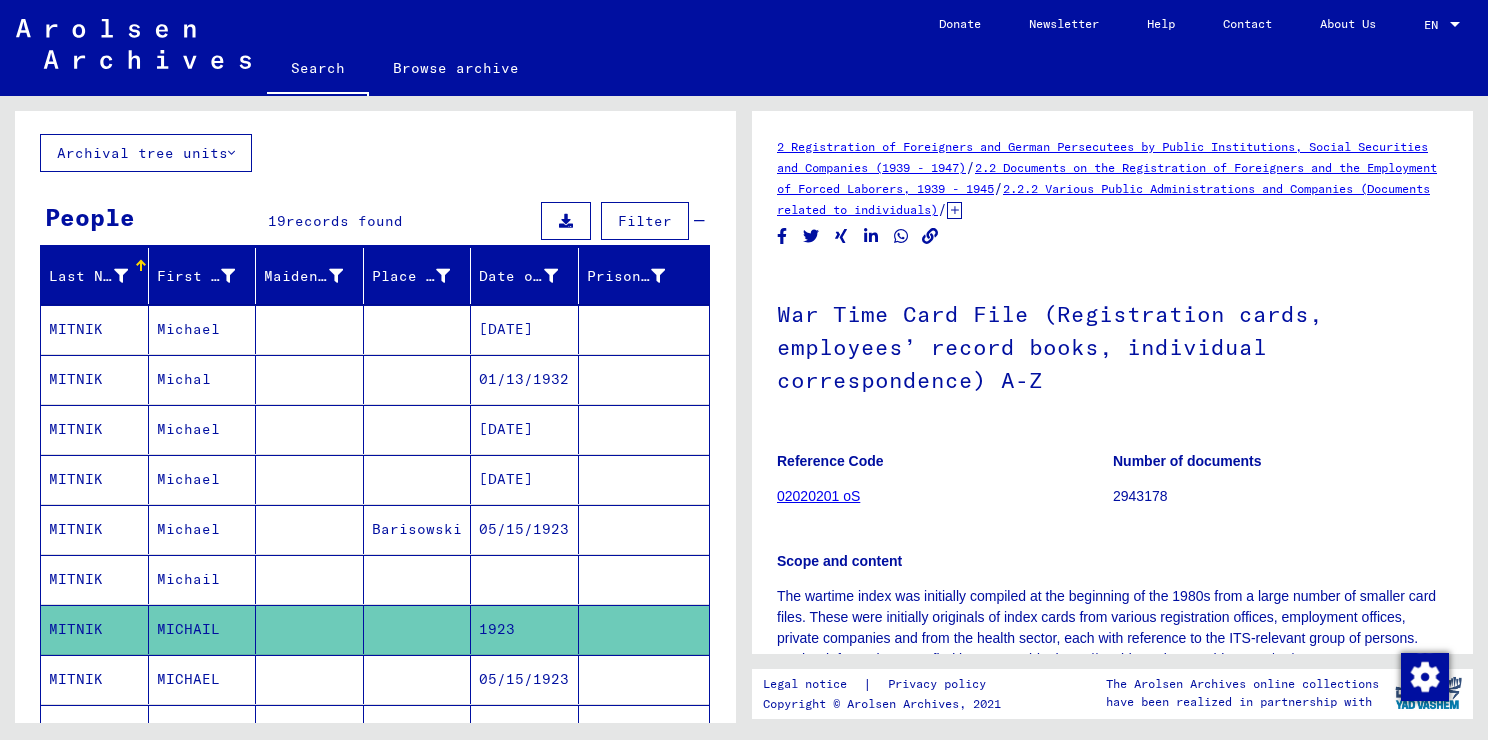 click at bounding box center (310, 579) 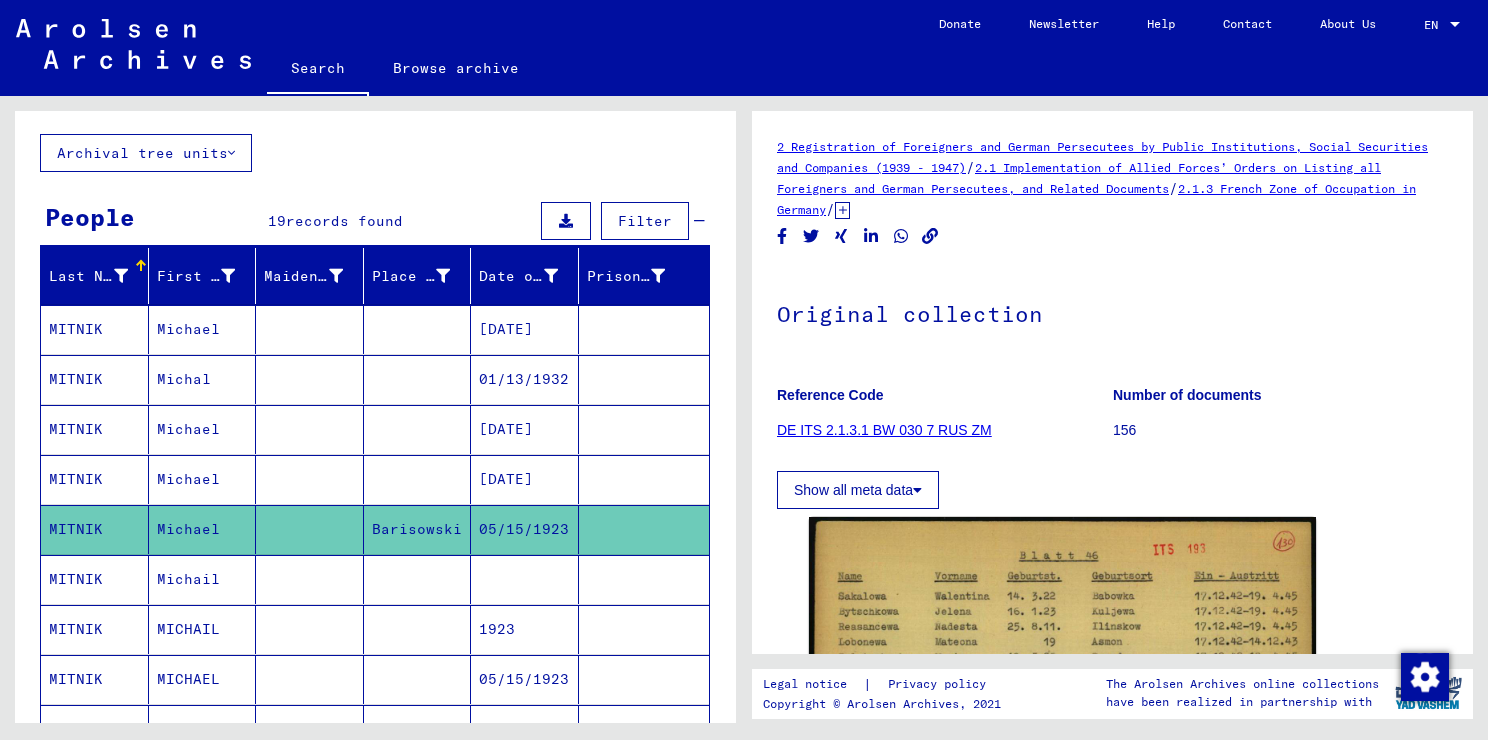 scroll, scrollTop: 0, scrollLeft: 0, axis: both 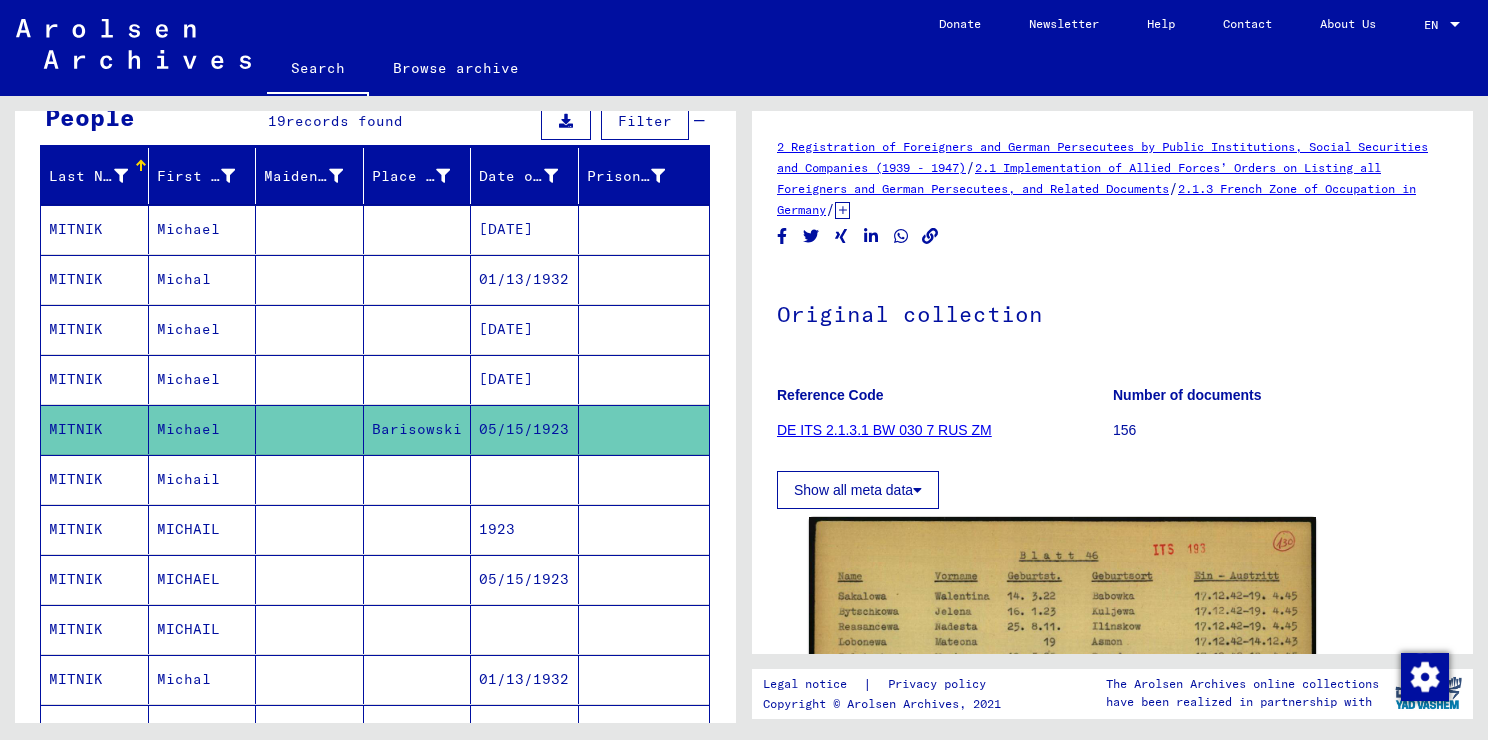 click at bounding box center [310, 579] 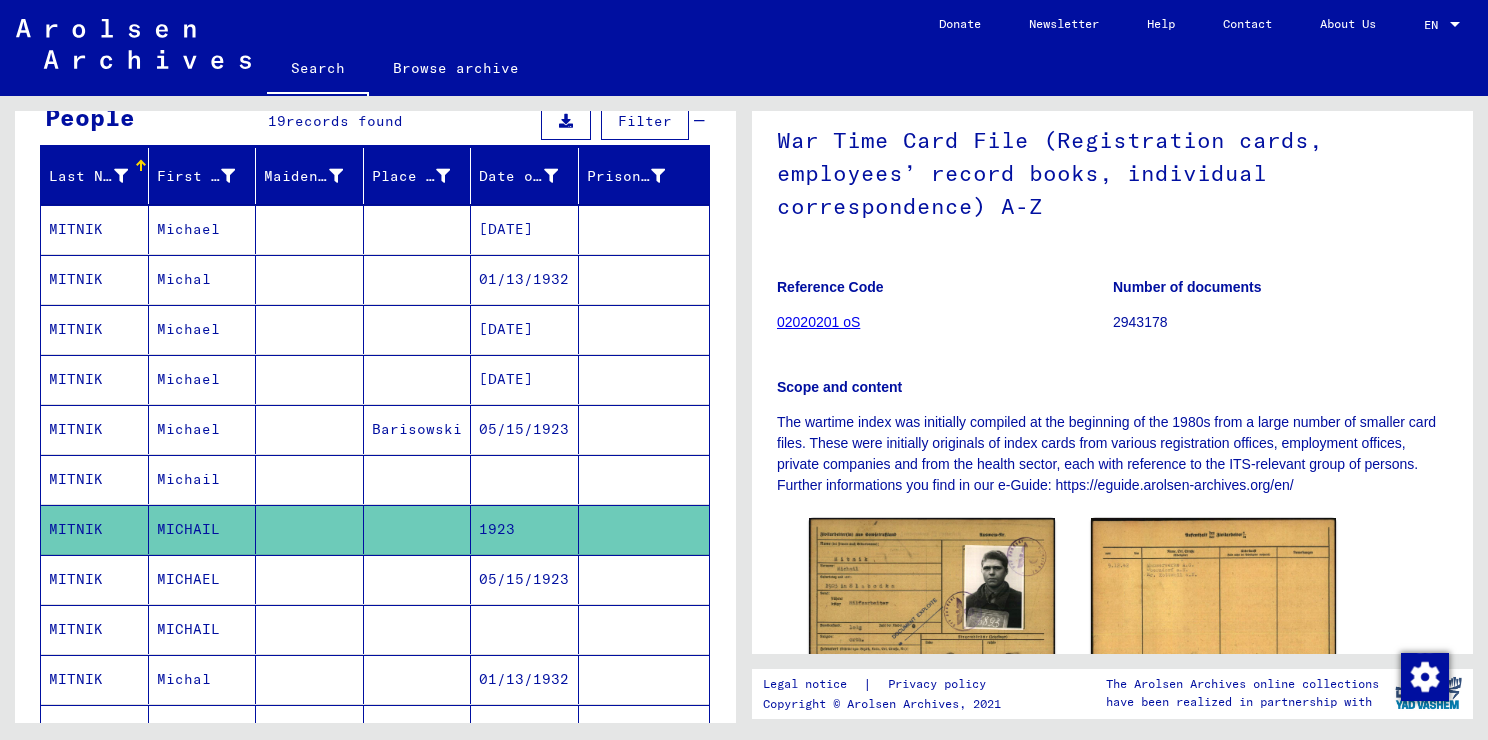 scroll, scrollTop: 474, scrollLeft: 0, axis: vertical 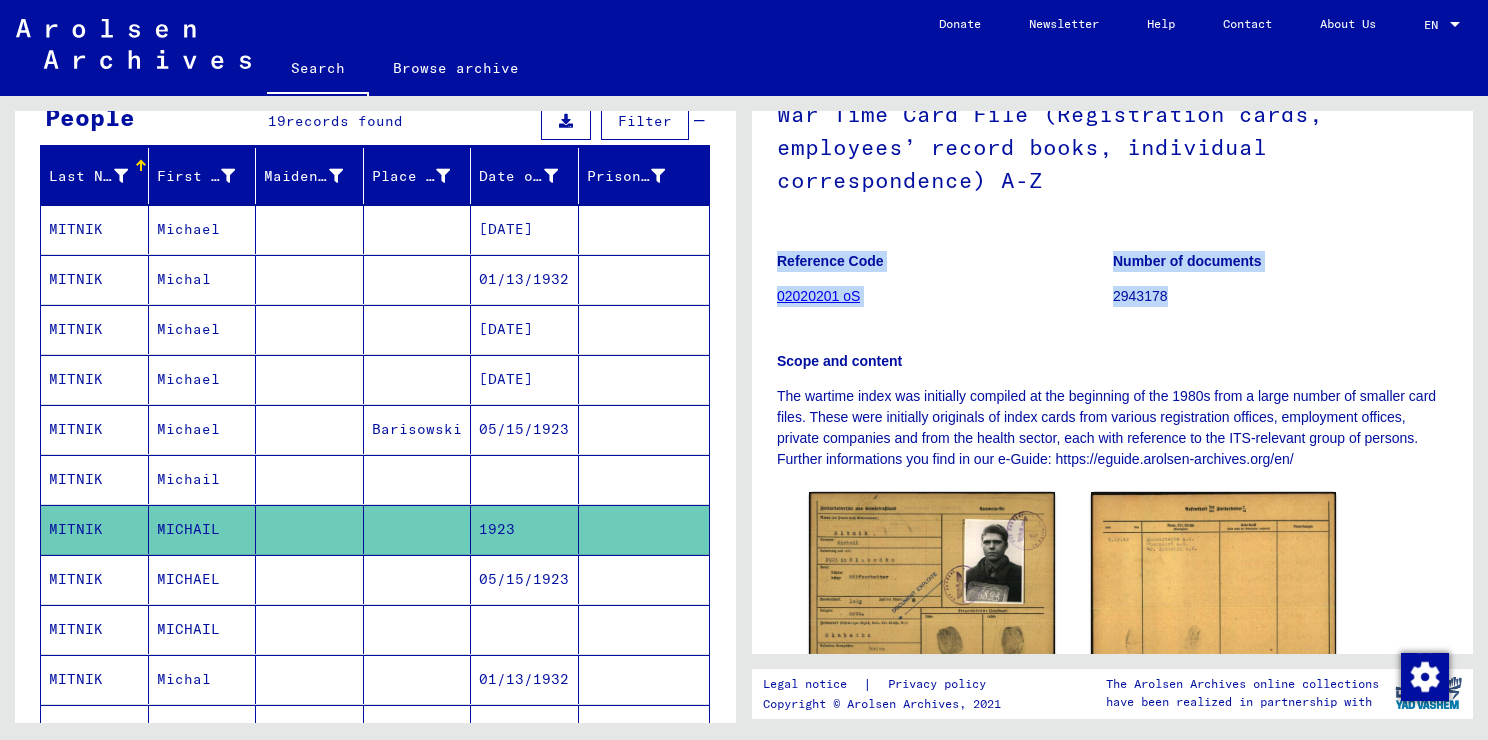 drag, startPoint x: 777, startPoint y: 258, endPoint x: 1185, endPoint y: 301, distance: 410.25967 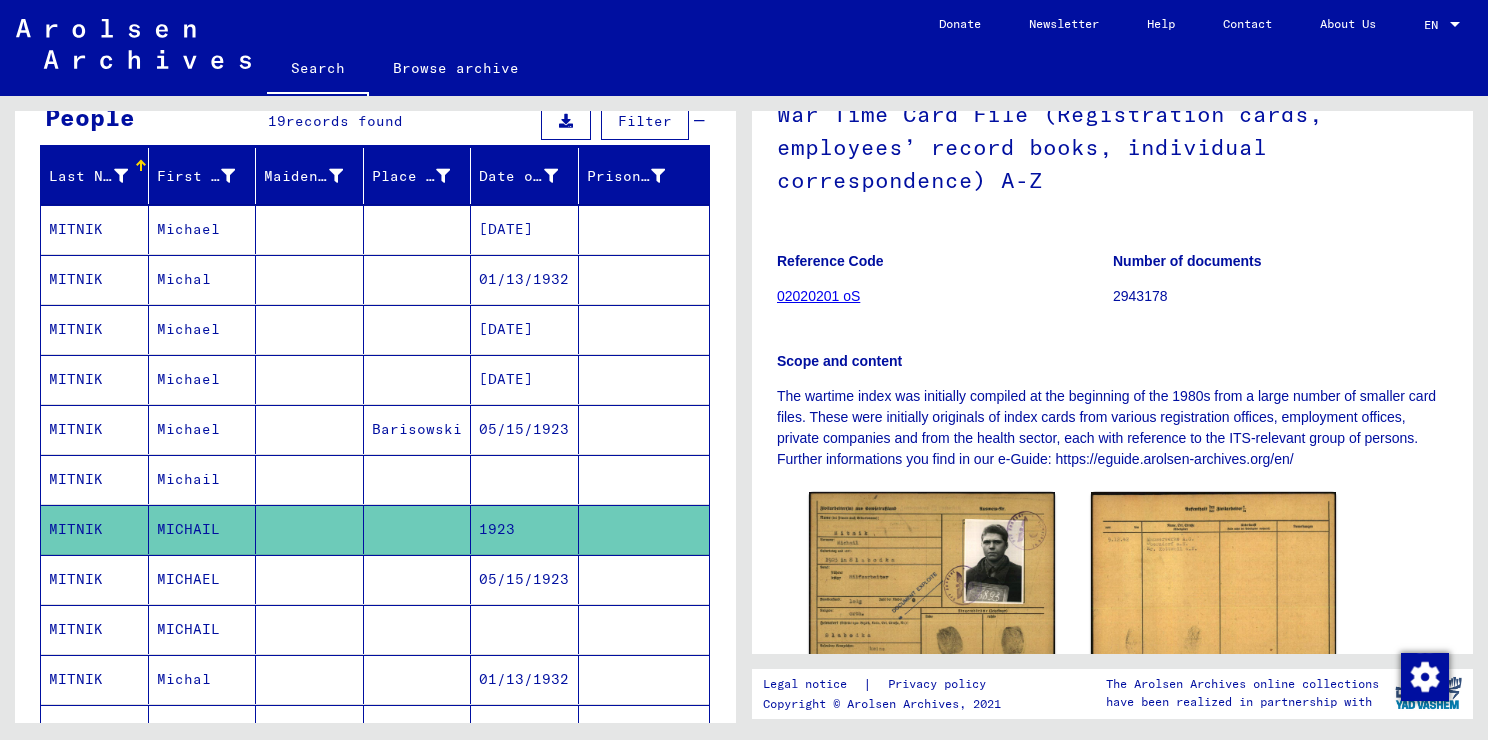 click on "Barisowski" at bounding box center (418, 479) 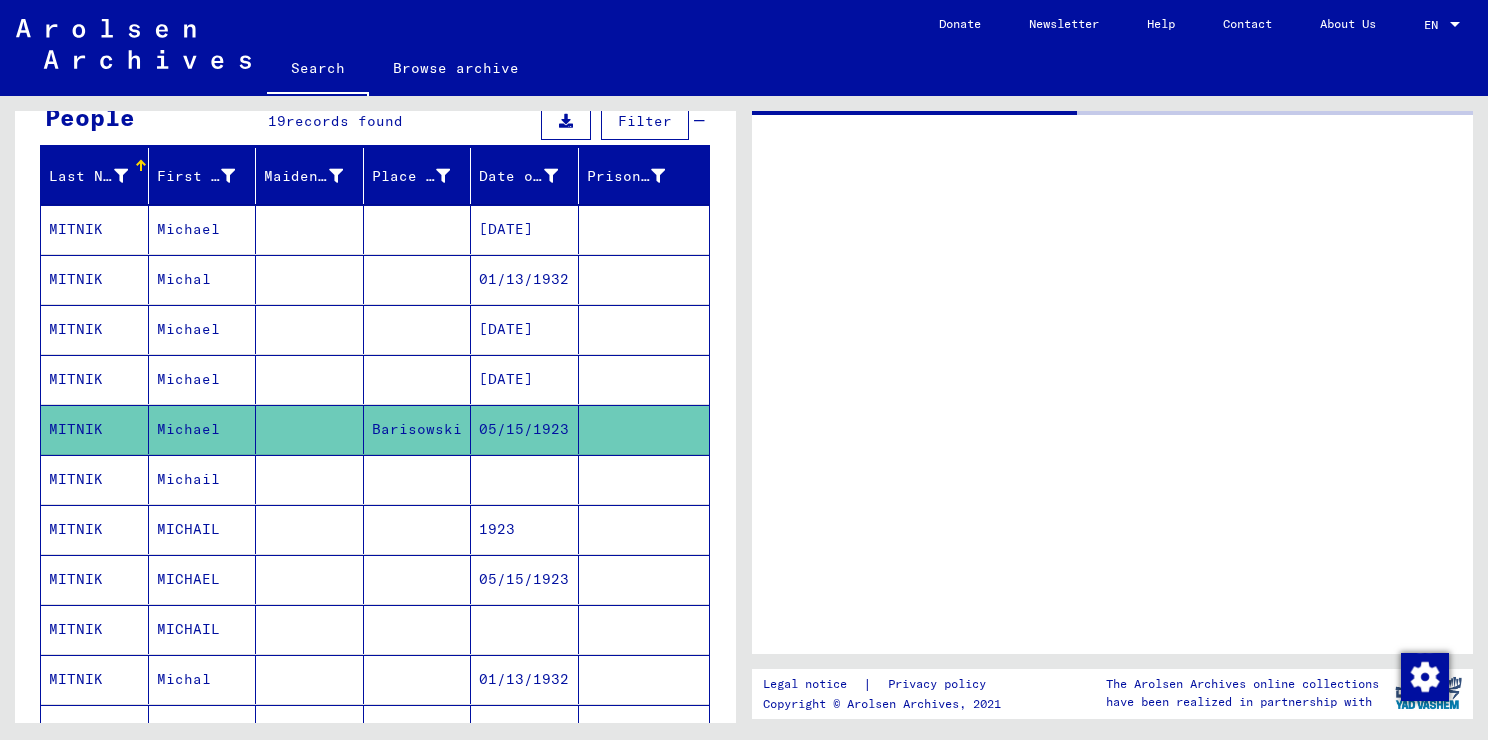 scroll, scrollTop: 0, scrollLeft: 0, axis: both 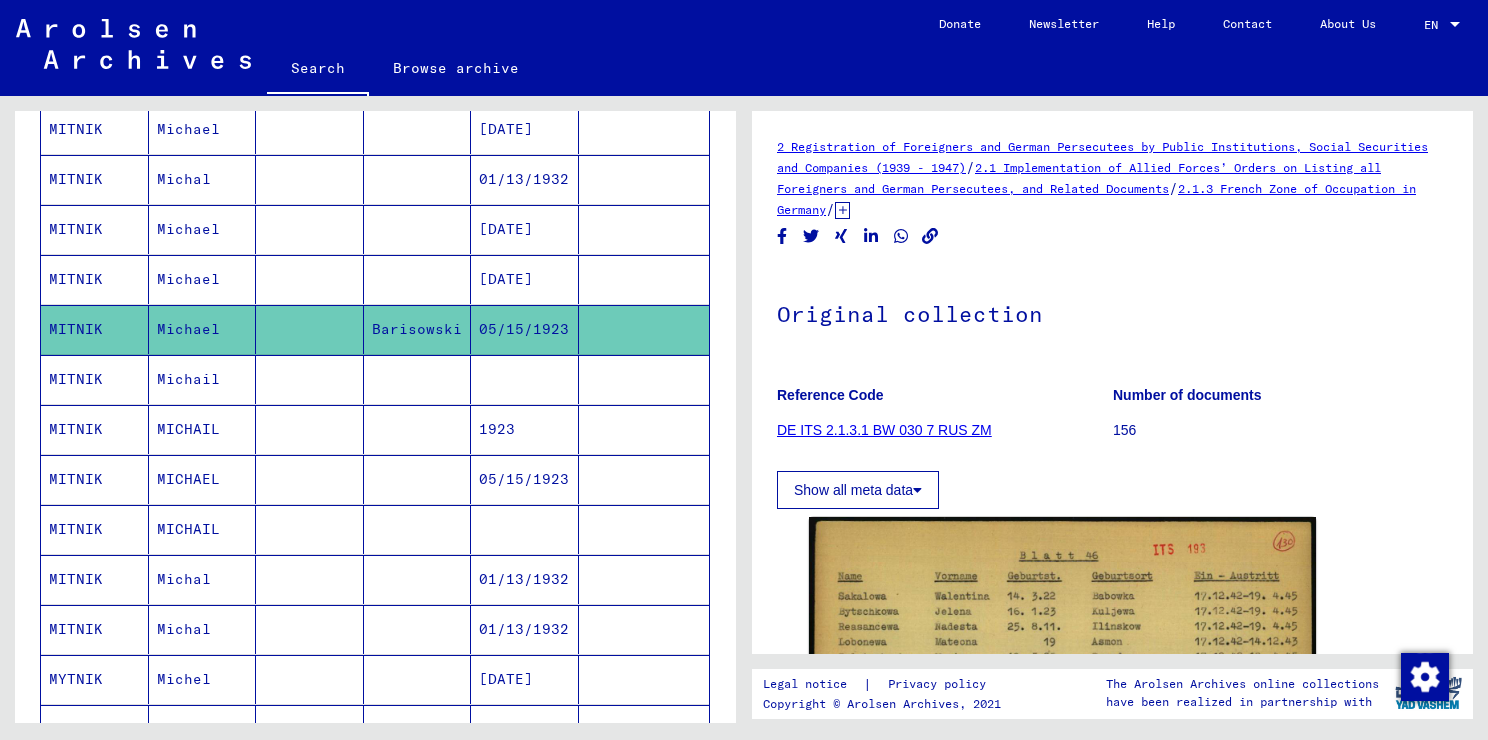 click at bounding box center [525, 429] 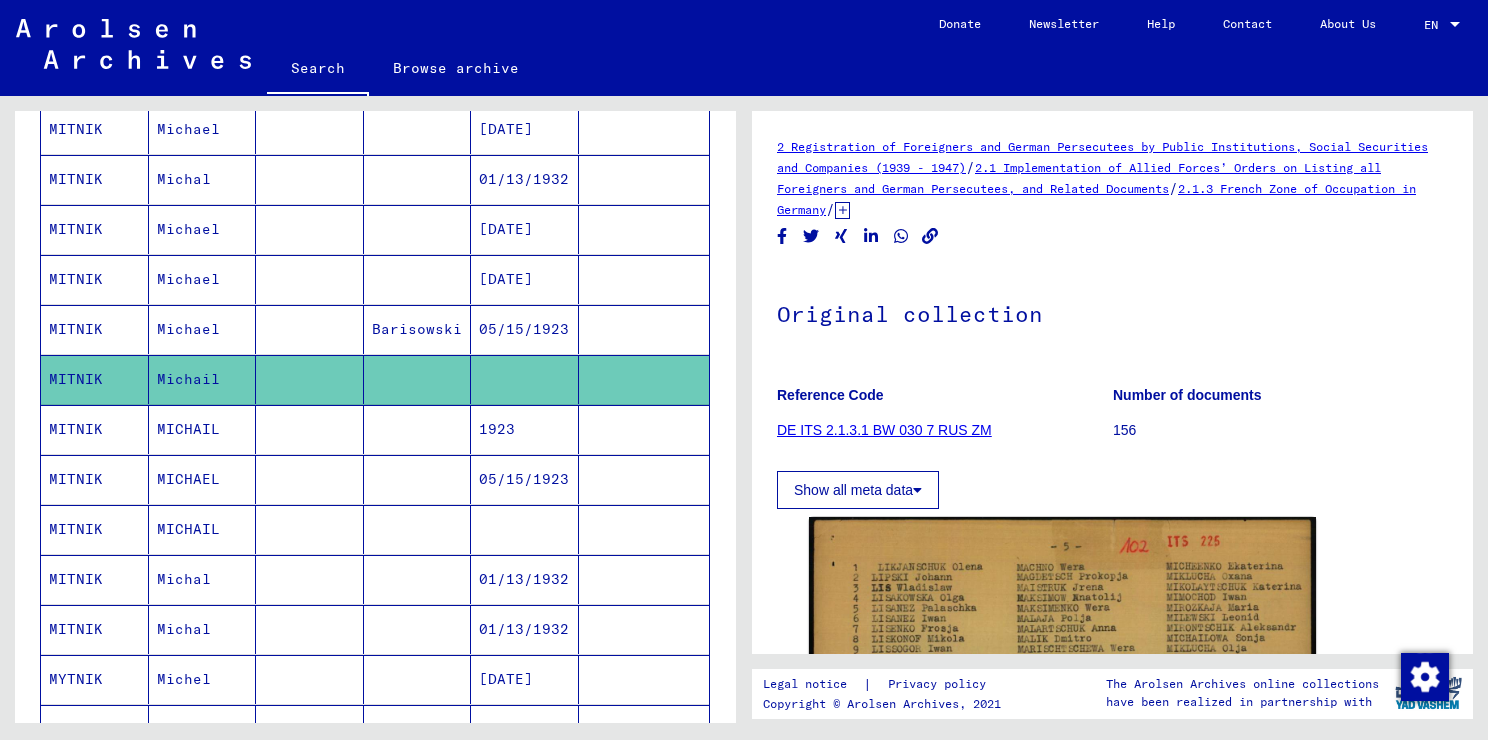 scroll, scrollTop: 0, scrollLeft: 0, axis: both 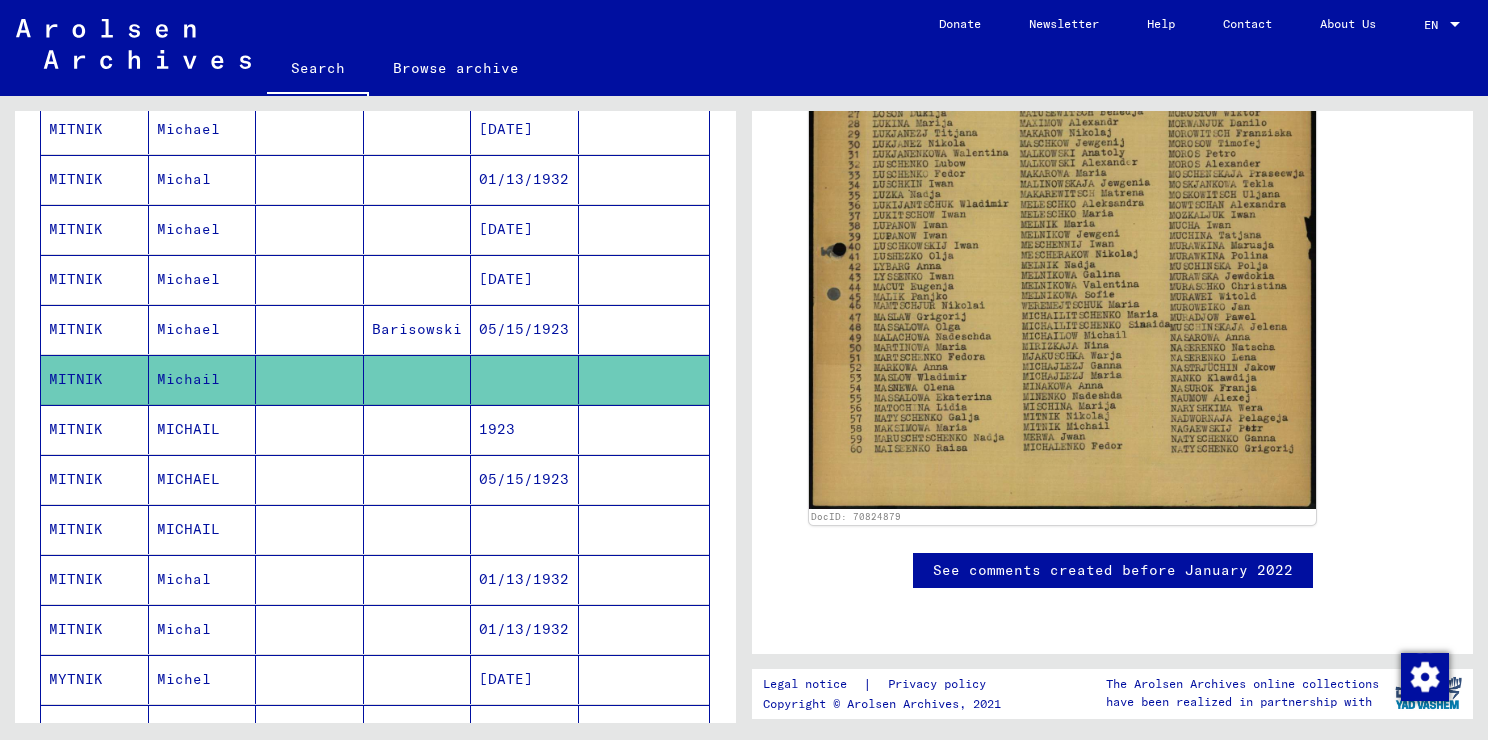 click on "05/15/1923" at bounding box center (525, 379) 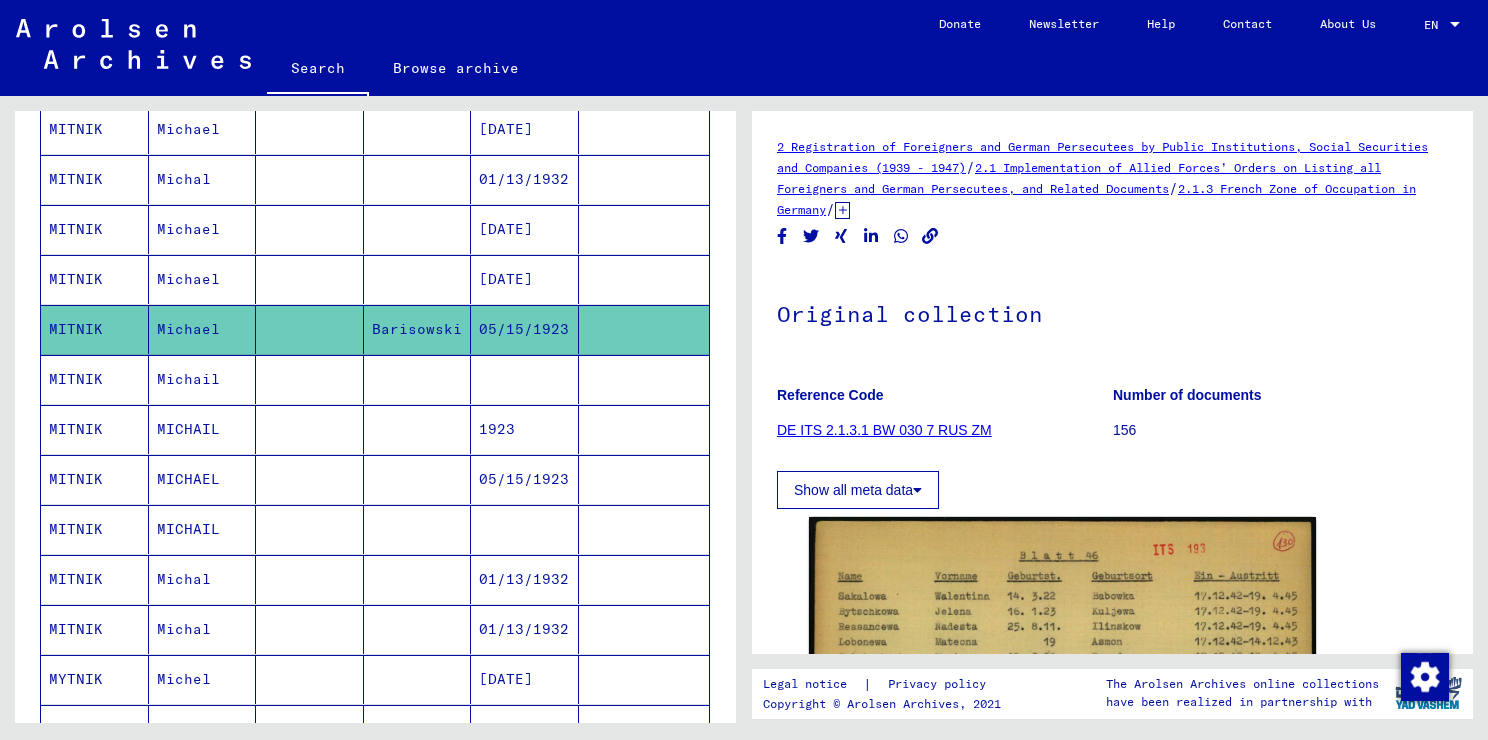scroll, scrollTop: 0, scrollLeft: 0, axis: both 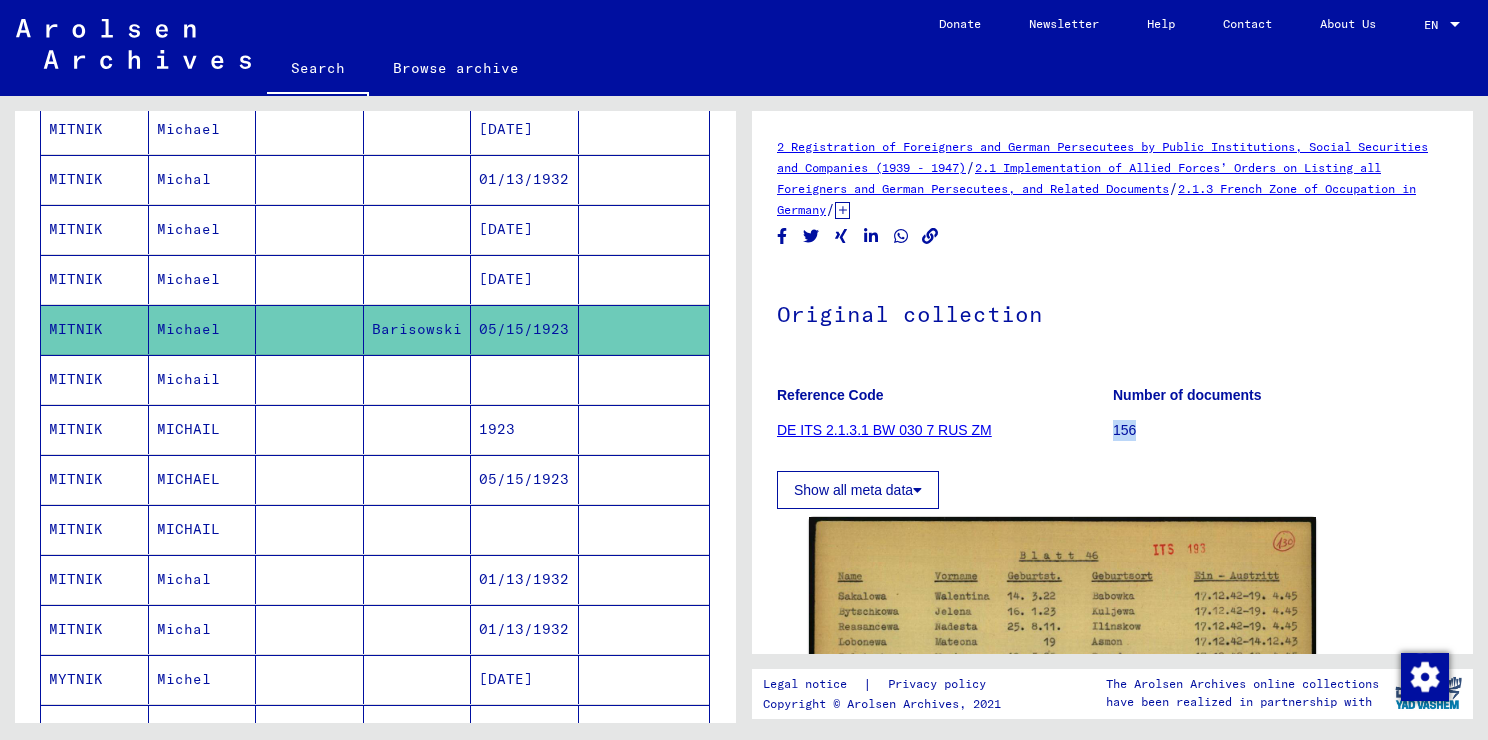 click on "156" 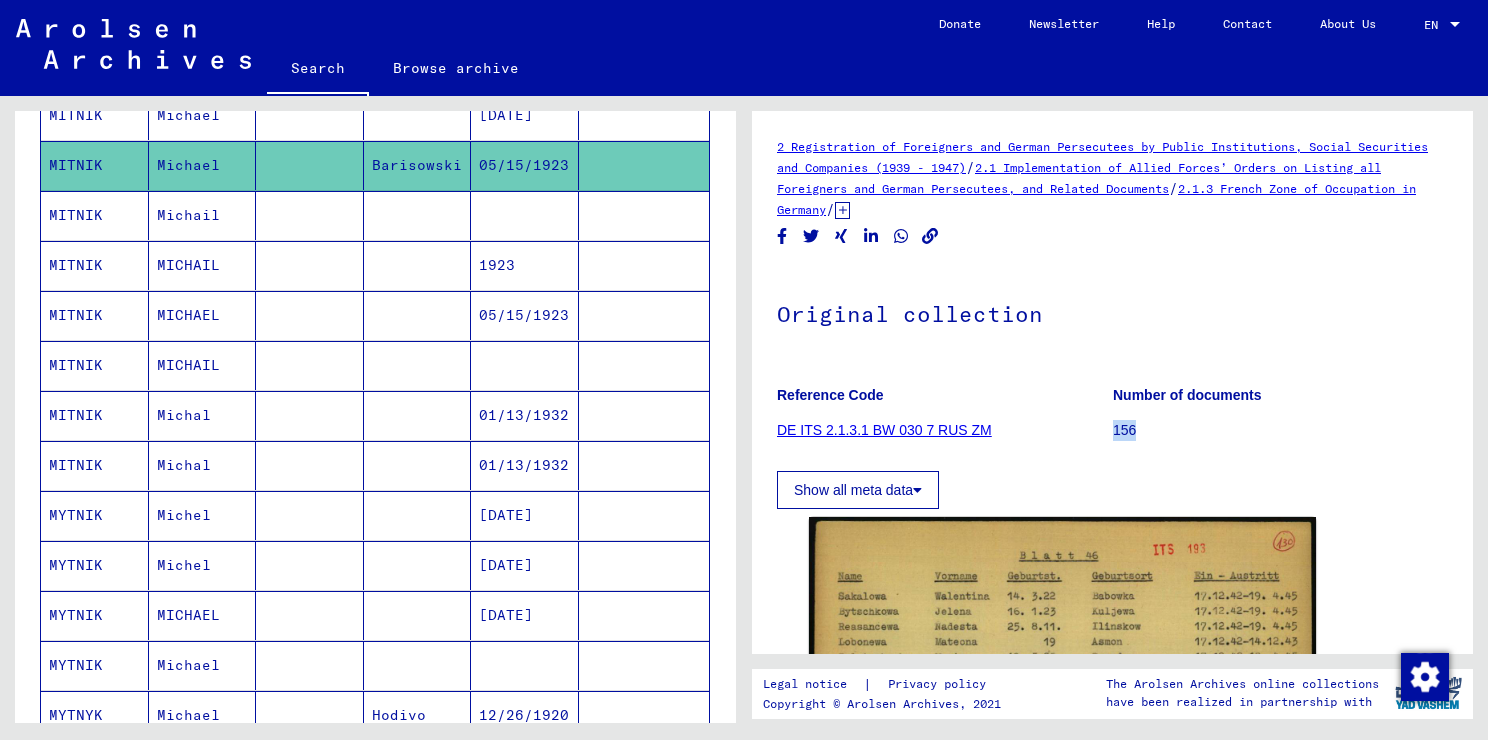 scroll, scrollTop: 500, scrollLeft: 0, axis: vertical 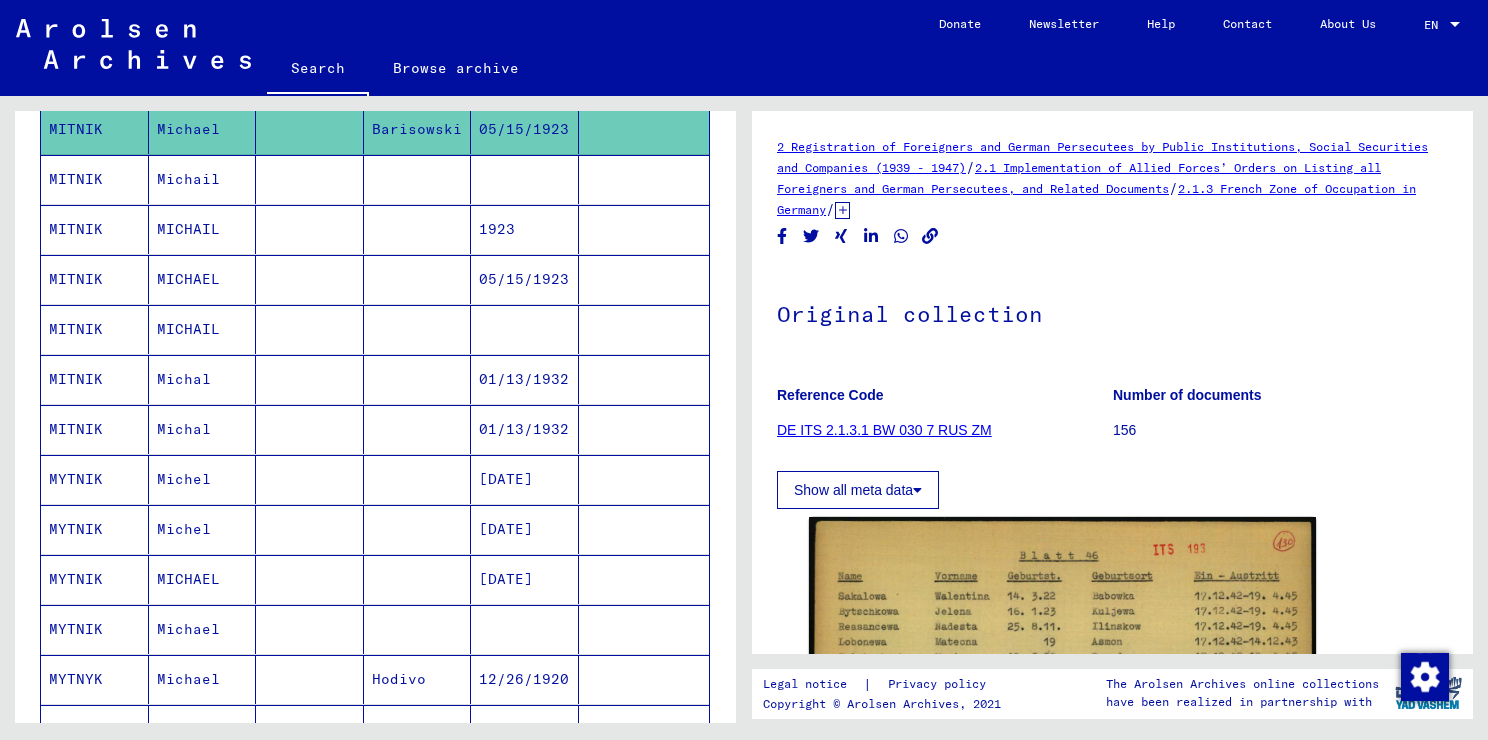 click at bounding box center [418, 629] 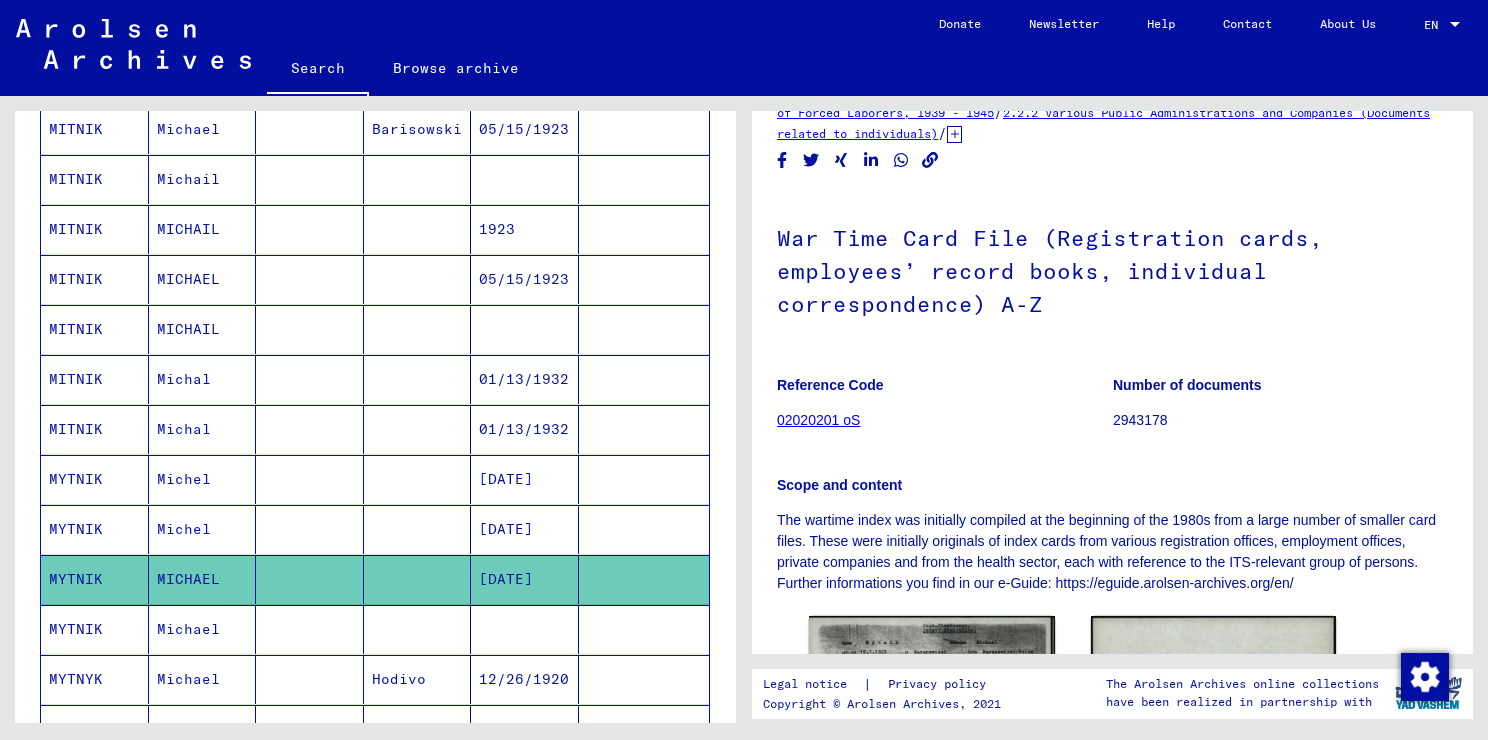 scroll, scrollTop: 400, scrollLeft: 0, axis: vertical 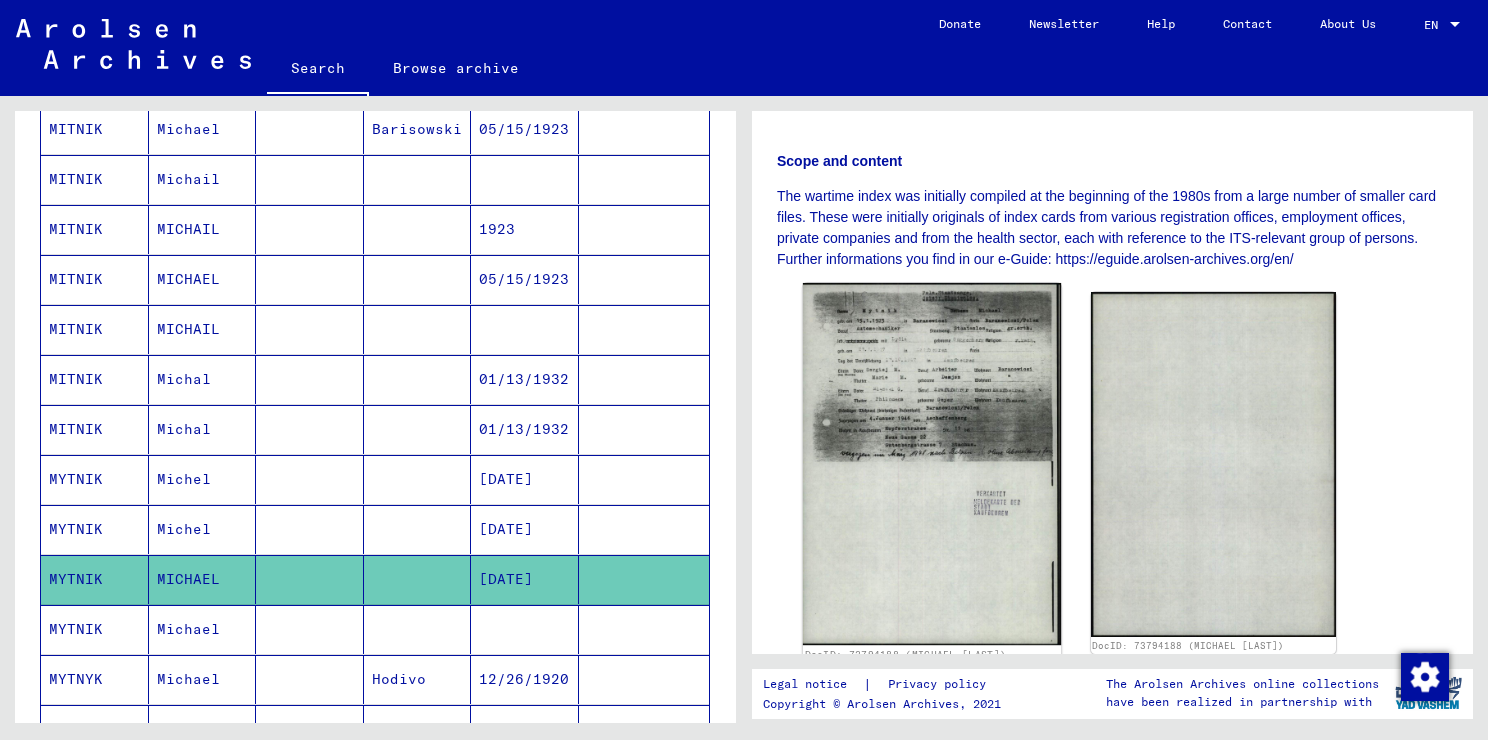 click 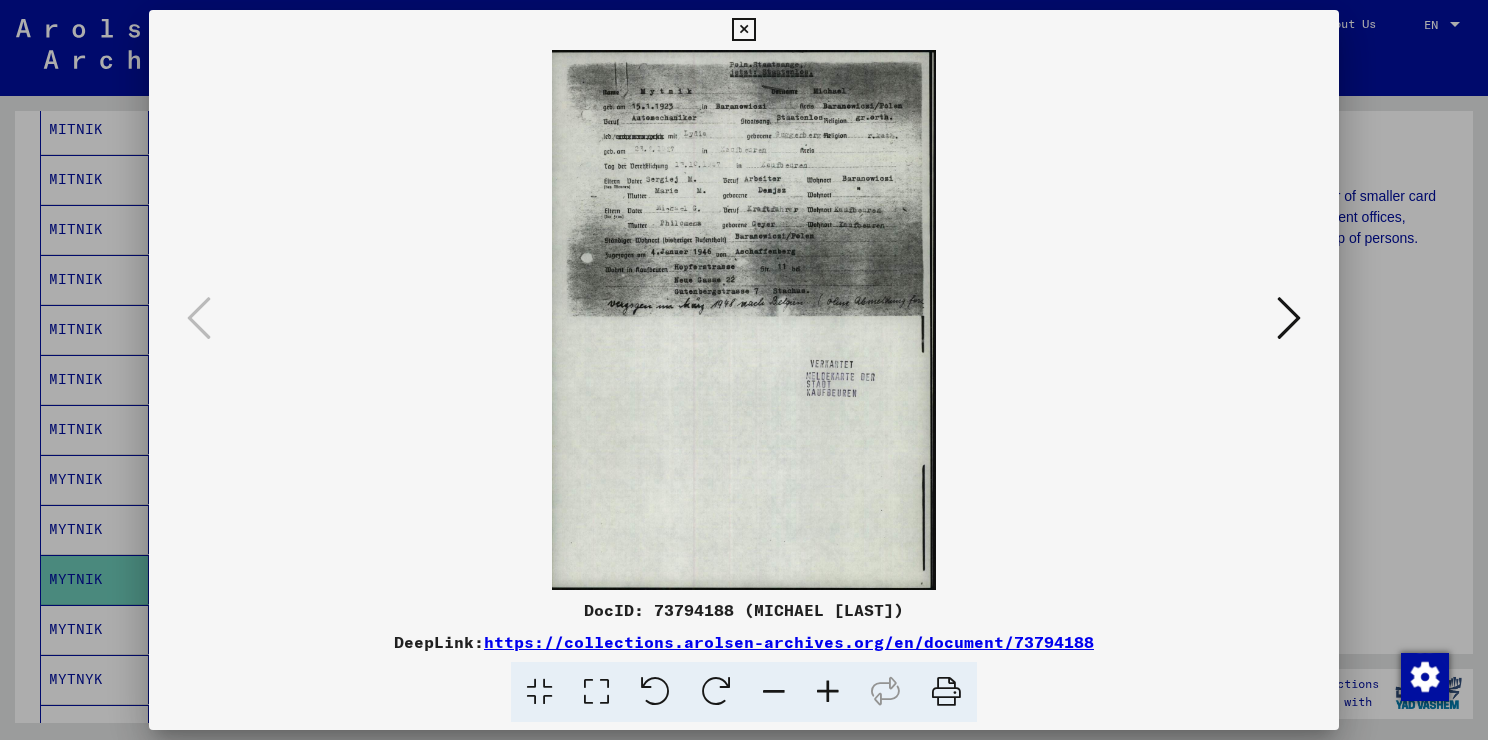 click at bounding box center [744, 370] 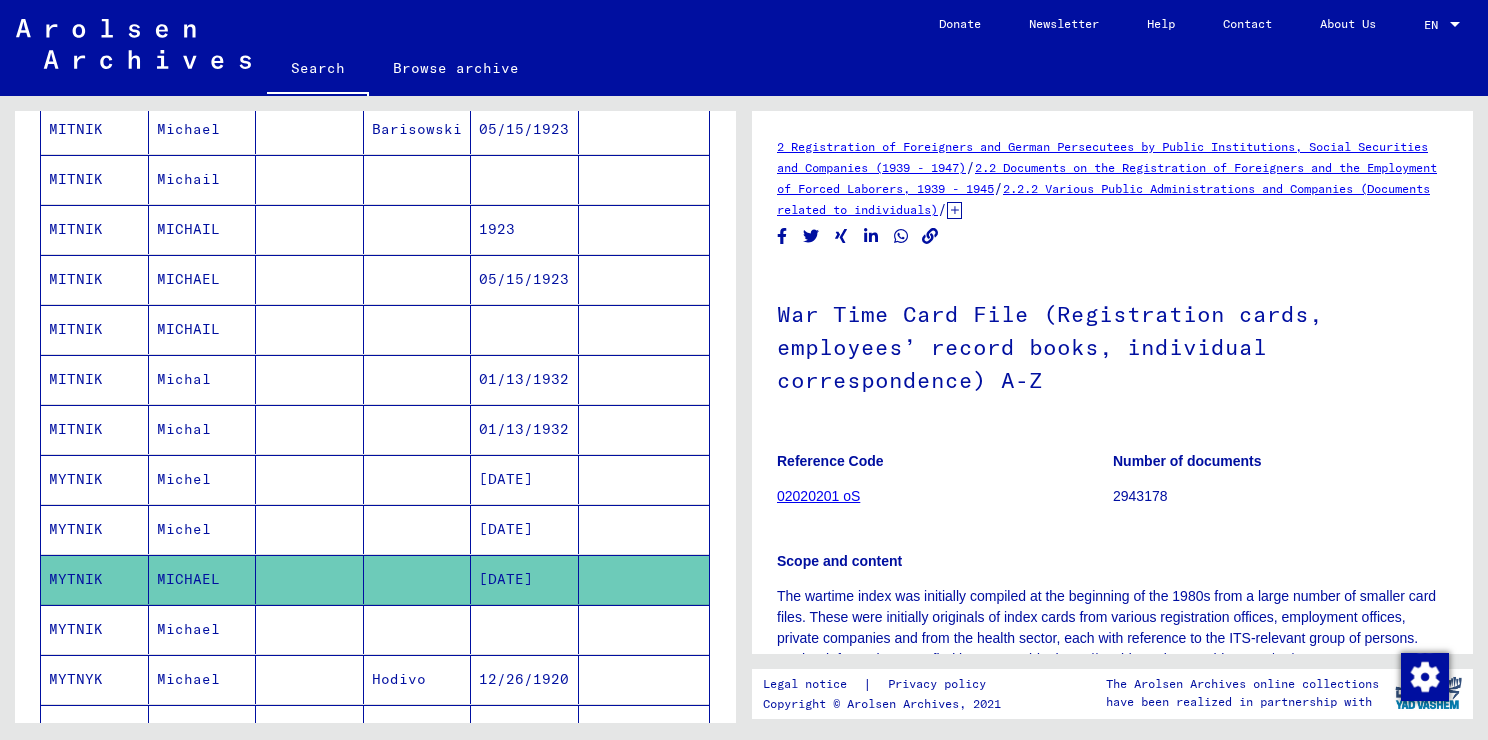 scroll, scrollTop: 0, scrollLeft: 0, axis: both 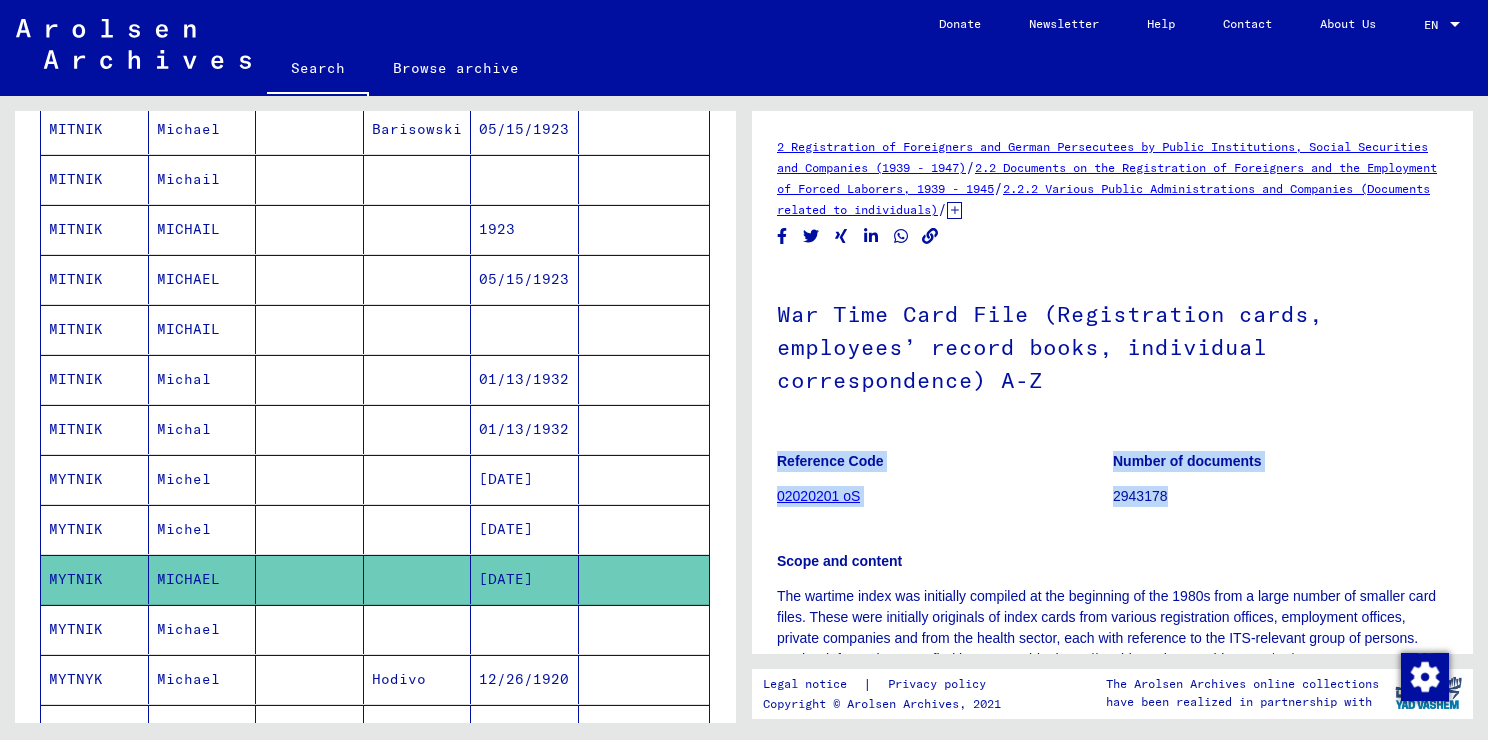 drag, startPoint x: 778, startPoint y: 455, endPoint x: 1164, endPoint y: 504, distance: 389.0977 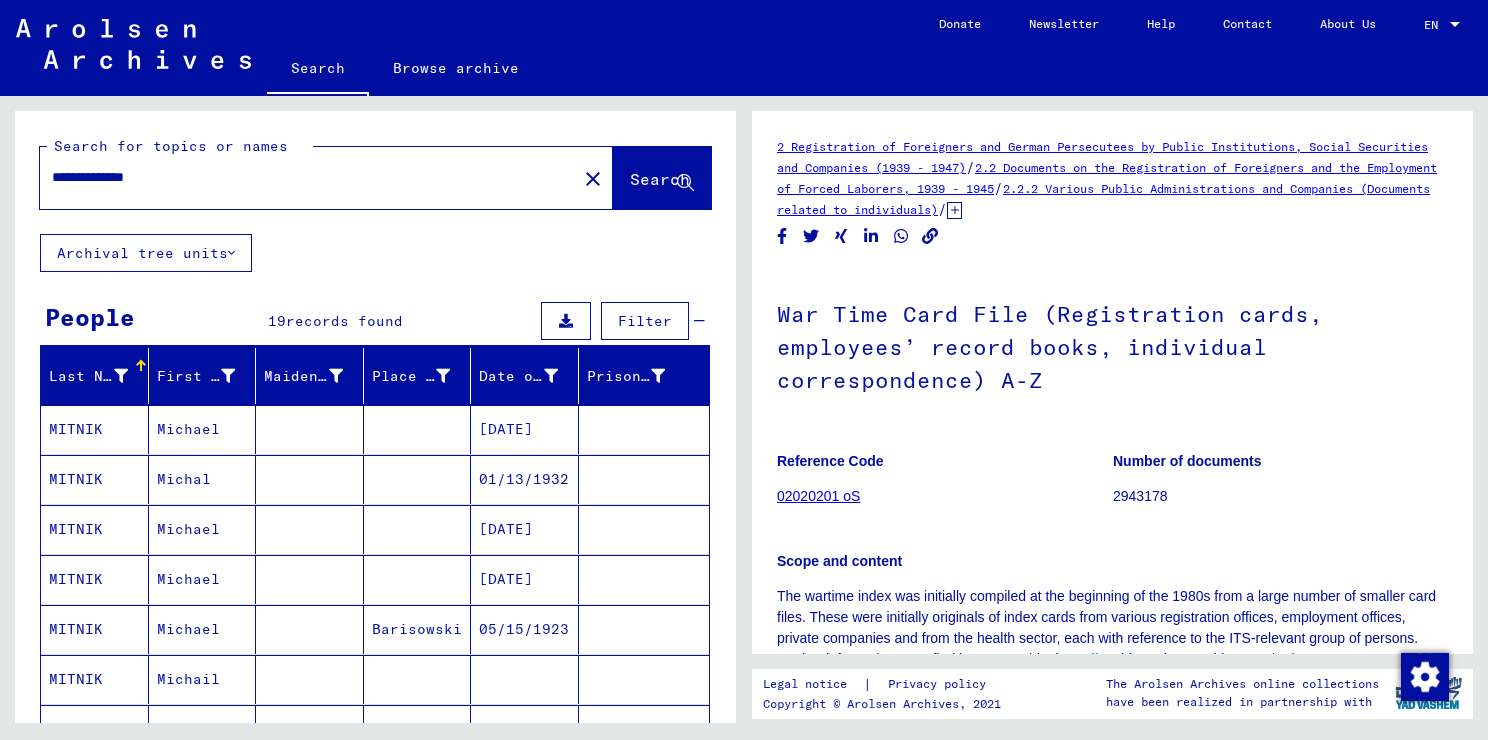 click on "**********" at bounding box center [308, 177] 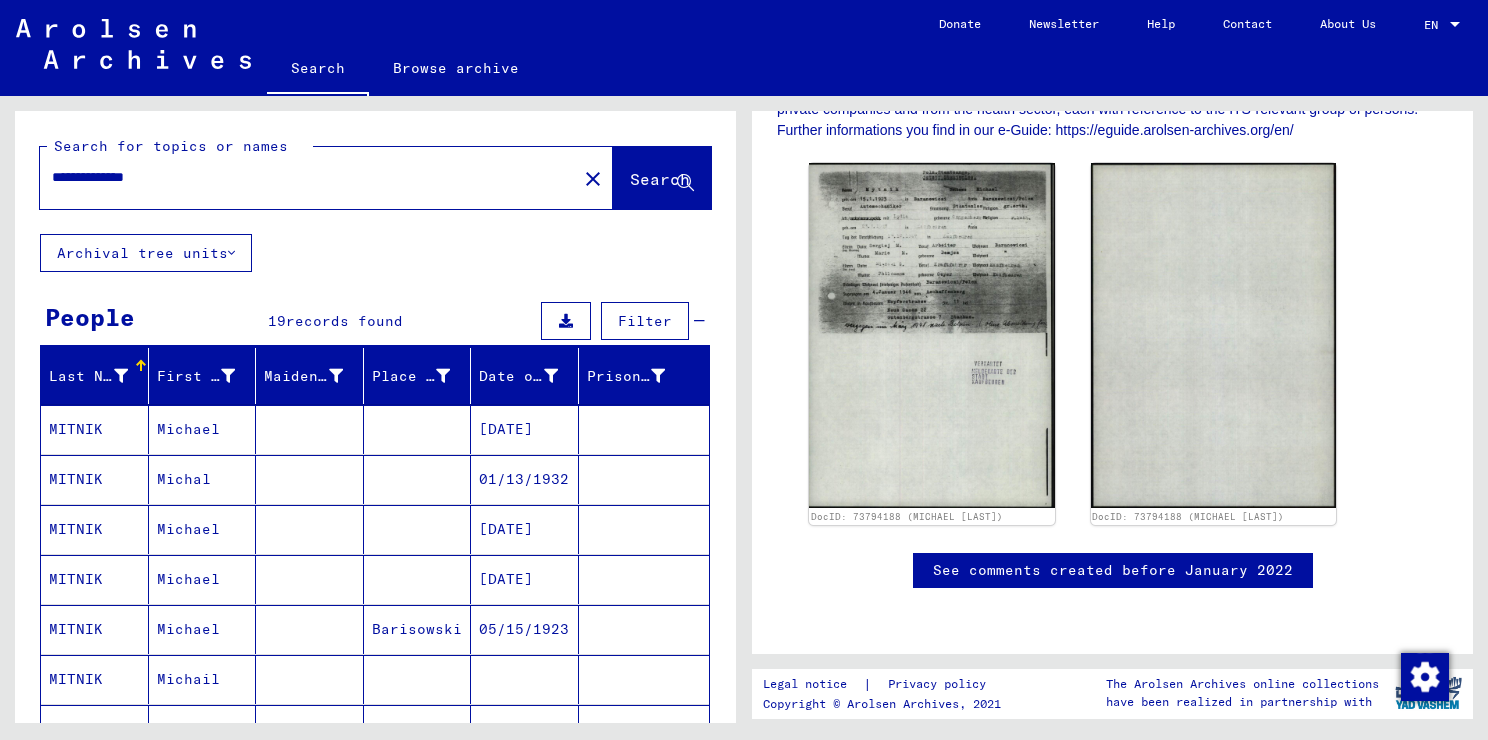 scroll, scrollTop: 652, scrollLeft: 0, axis: vertical 